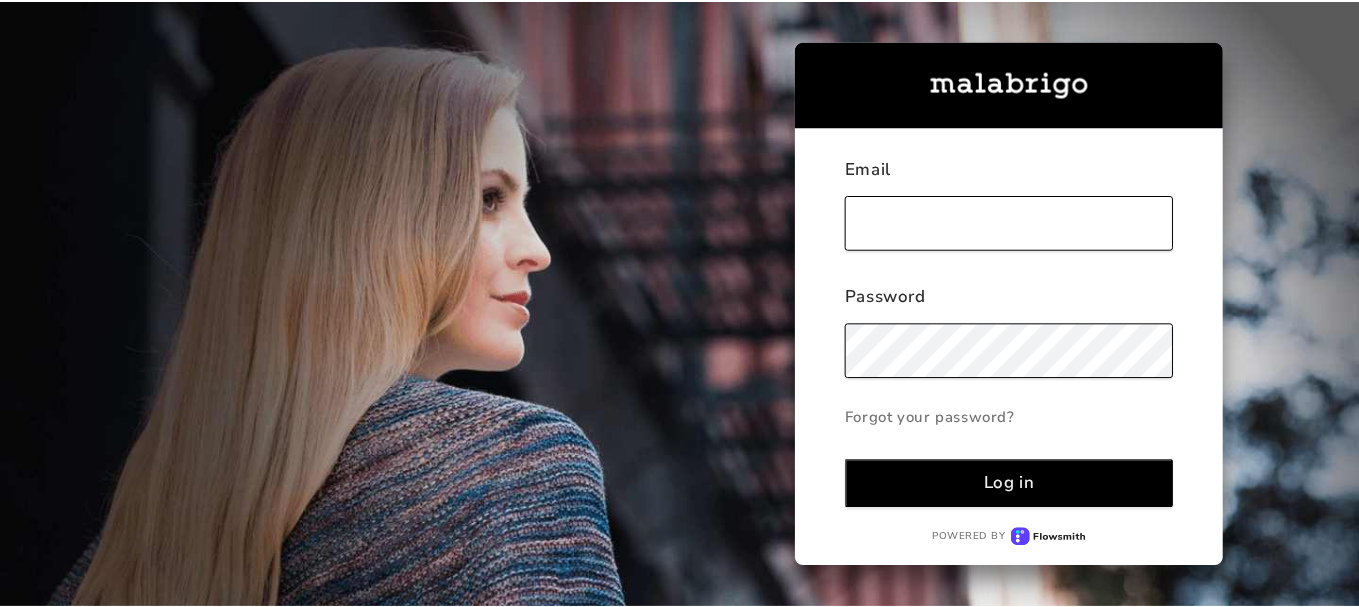 scroll, scrollTop: 0, scrollLeft: 0, axis: both 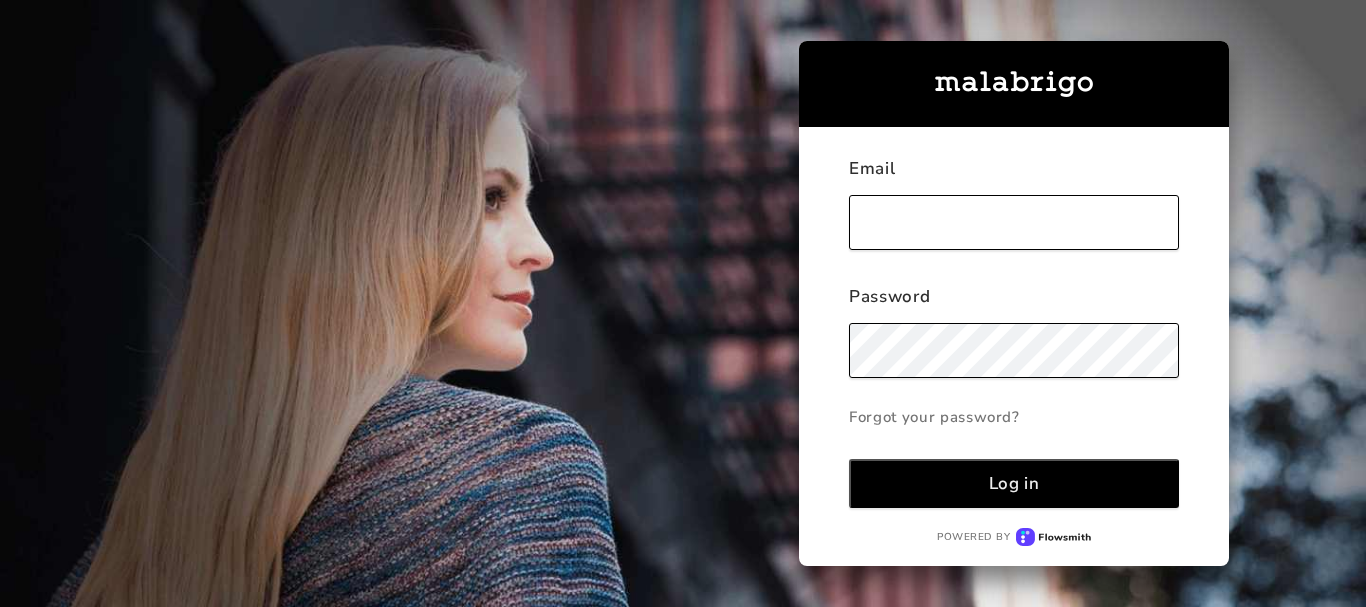 click at bounding box center (1014, 222) 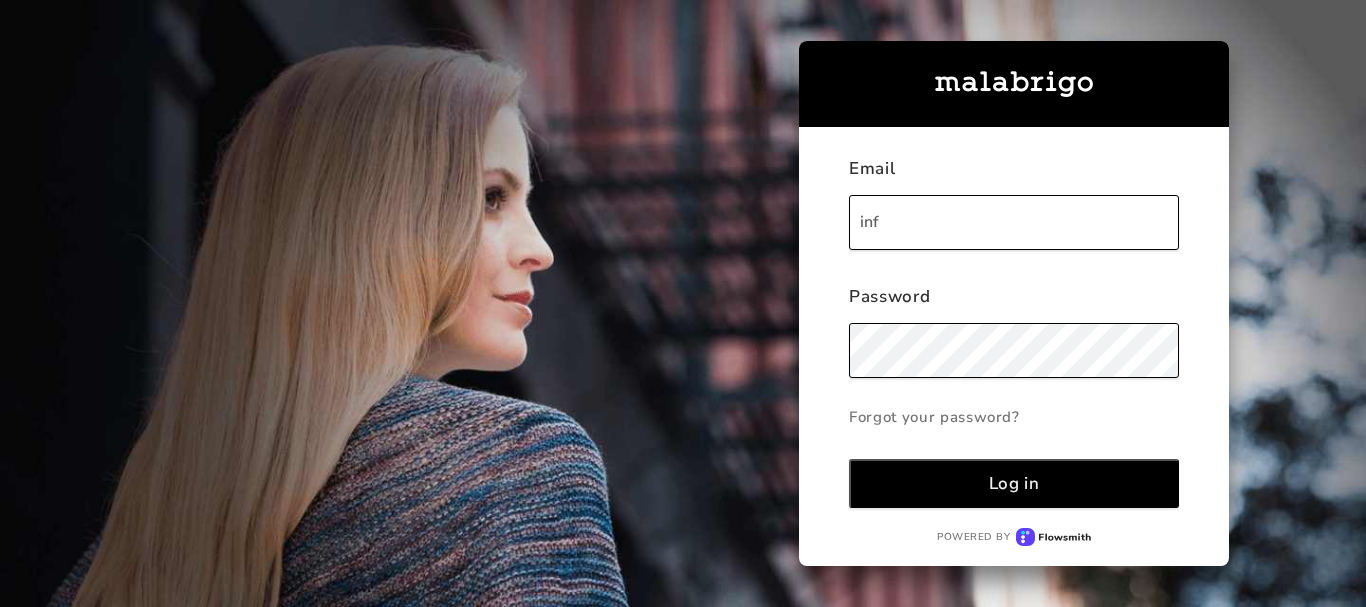 type on "[EMAIL_ADDRESS][DOMAIN_NAME]" 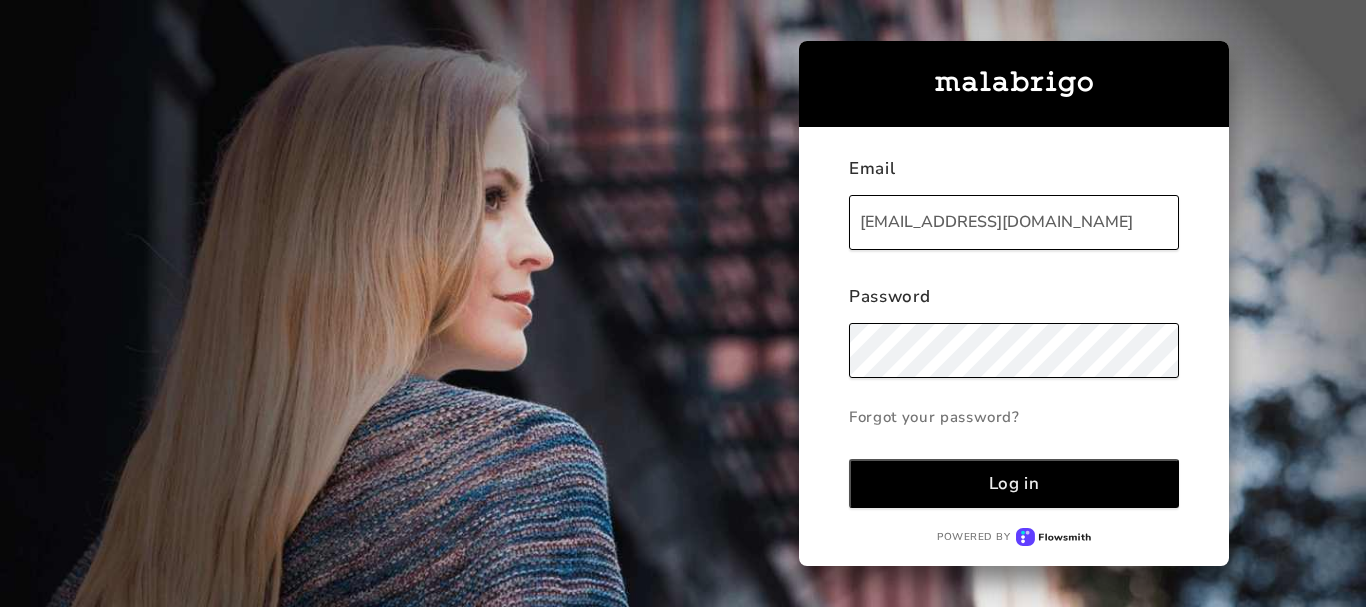 click on "Log in" at bounding box center [1014, 483] 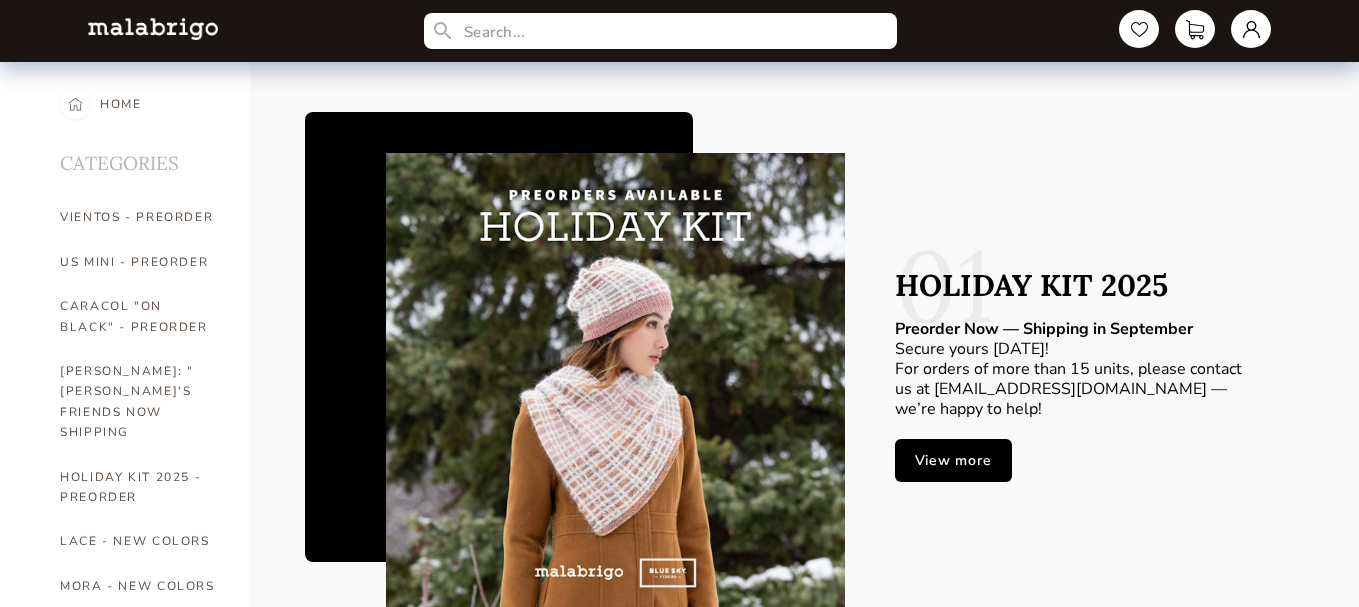 scroll, scrollTop: 132, scrollLeft: 0, axis: vertical 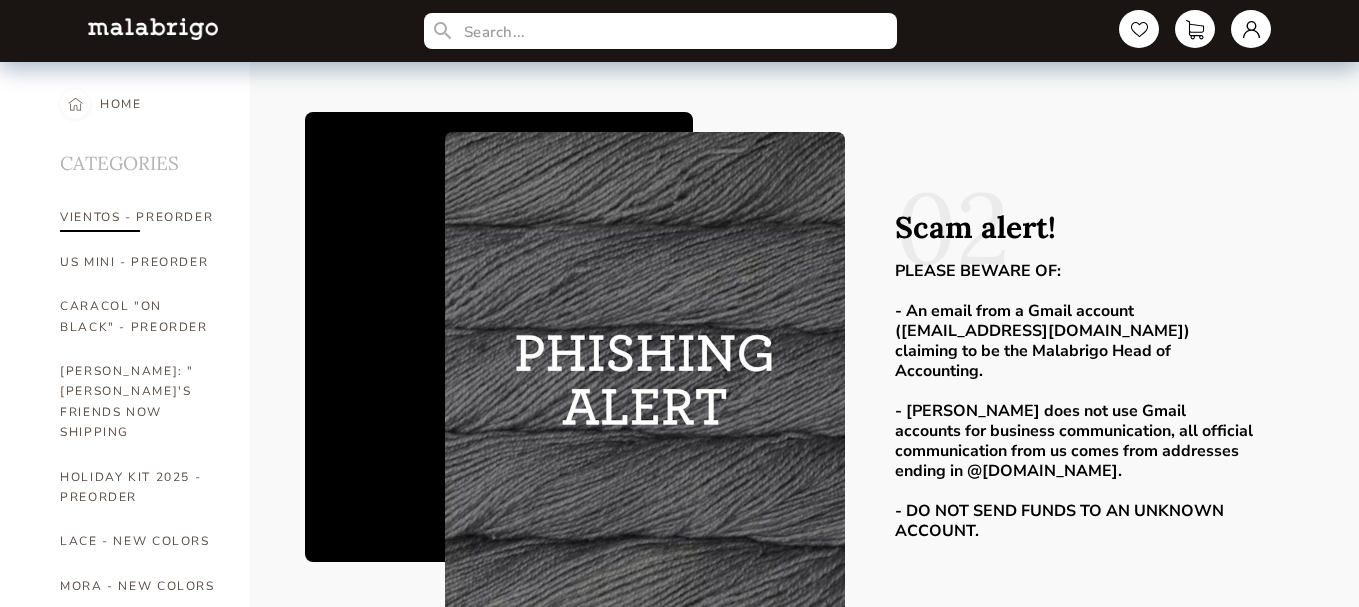 click on "VIENTOS - PREORDER" at bounding box center (140, 217) 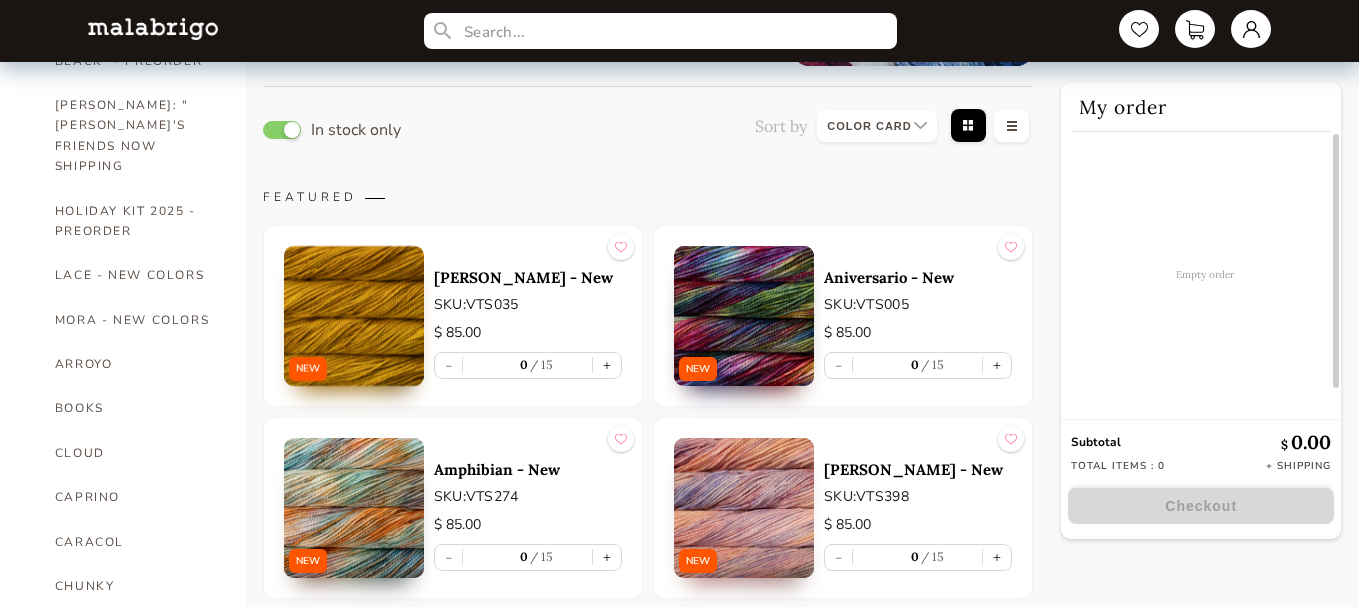 scroll, scrollTop: 285, scrollLeft: 0, axis: vertical 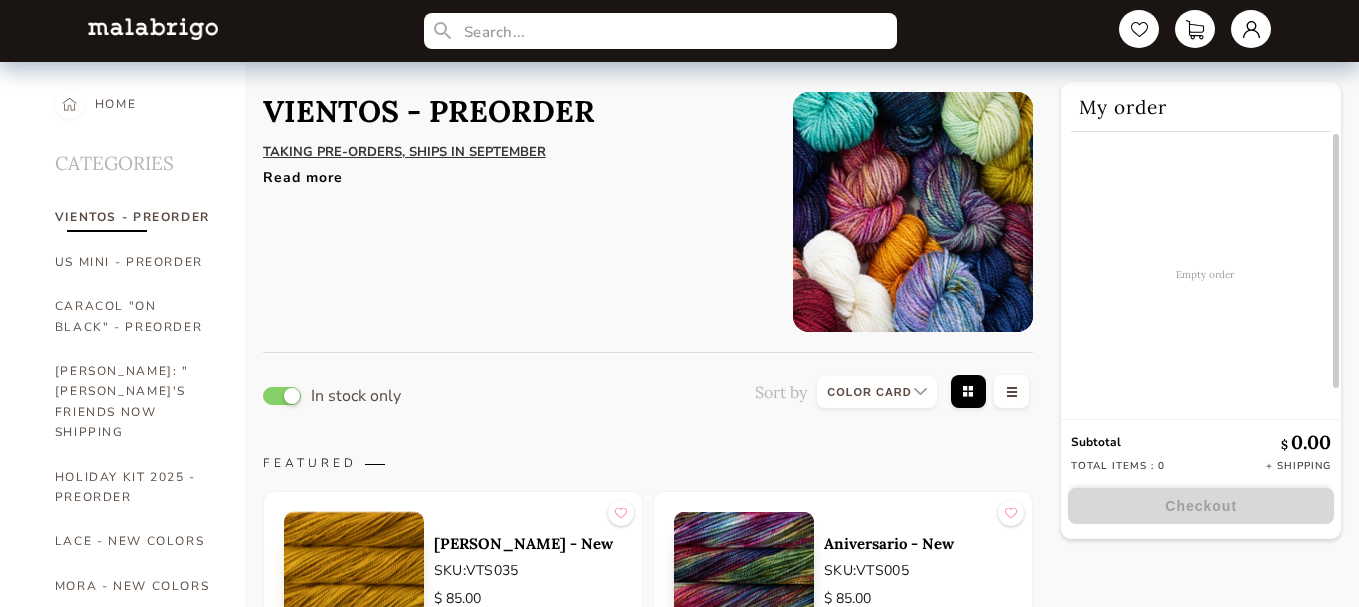 click on "Read more" at bounding box center [513, 172] 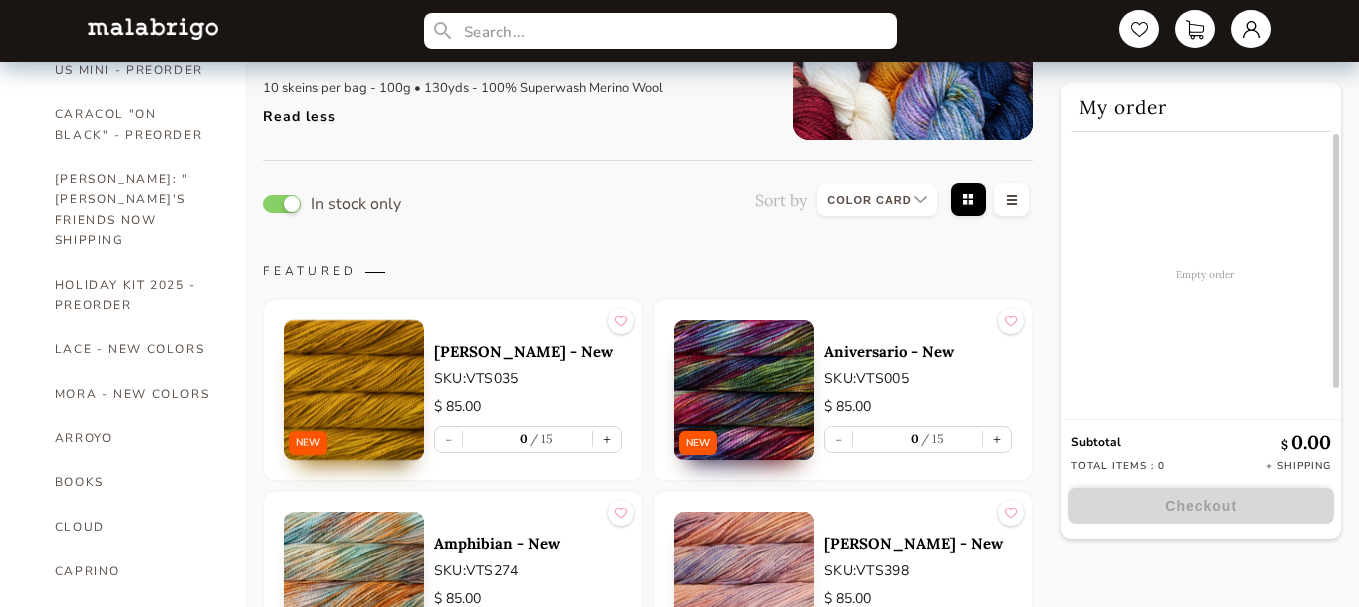 scroll, scrollTop: 202, scrollLeft: 0, axis: vertical 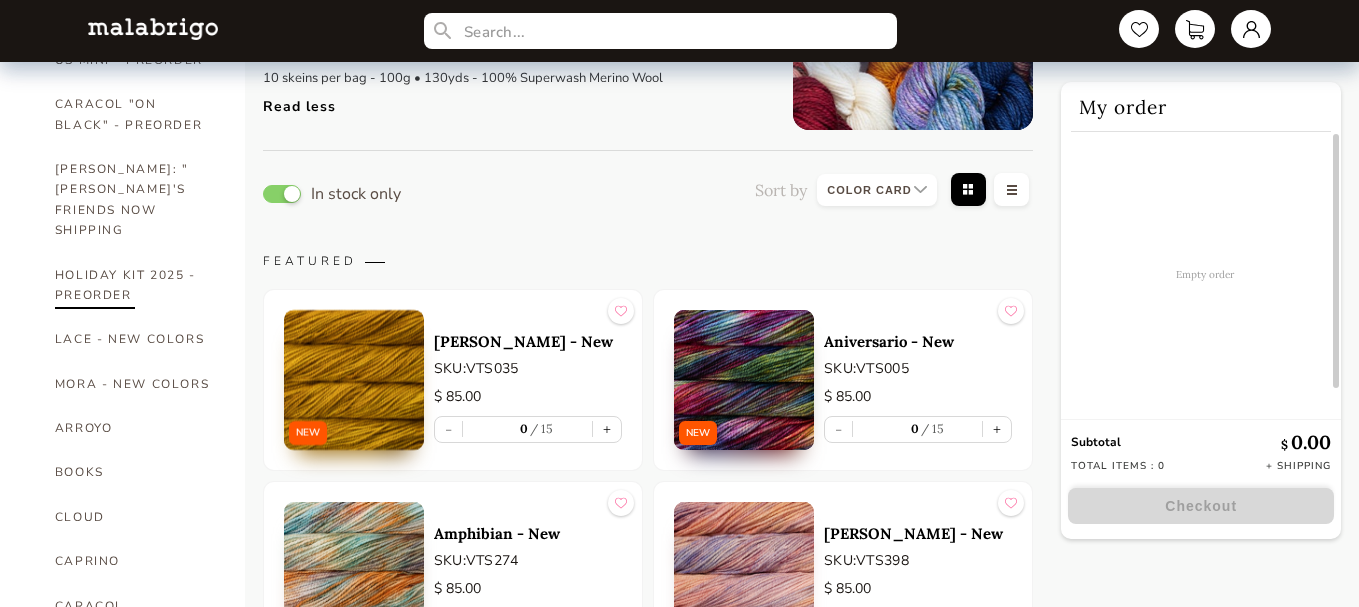 click on "HOLIDAY KIT 2025 - PREORDER" at bounding box center (135, 285) 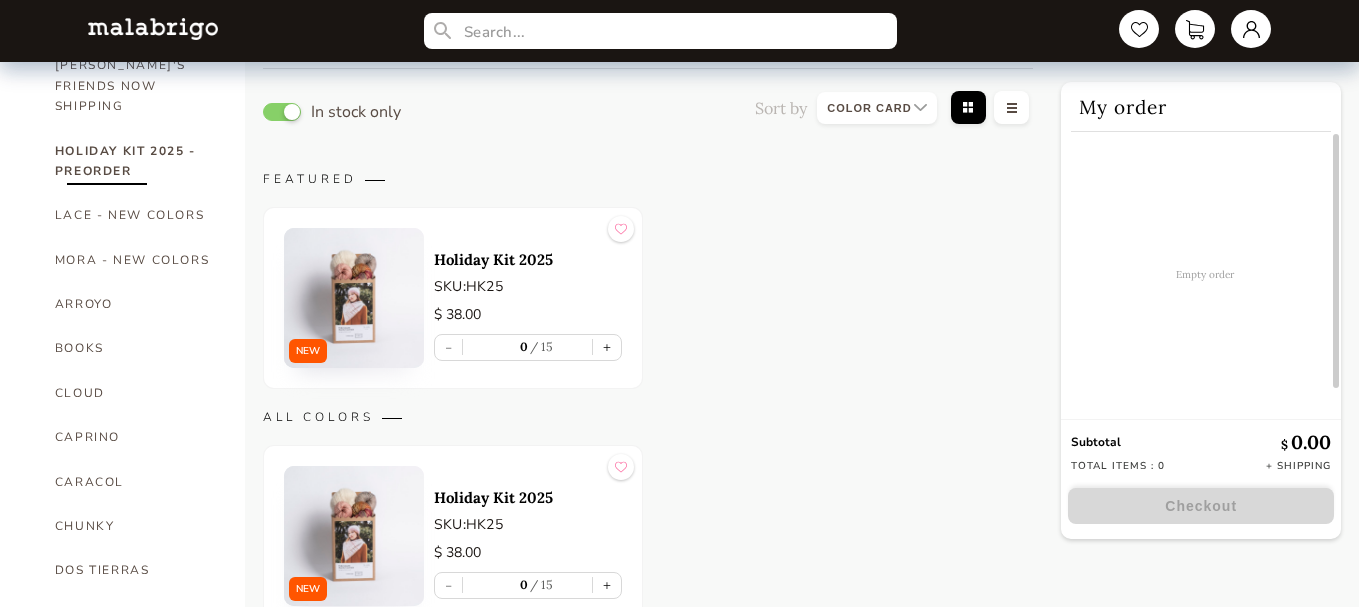 scroll, scrollTop: 300, scrollLeft: 0, axis: vertical 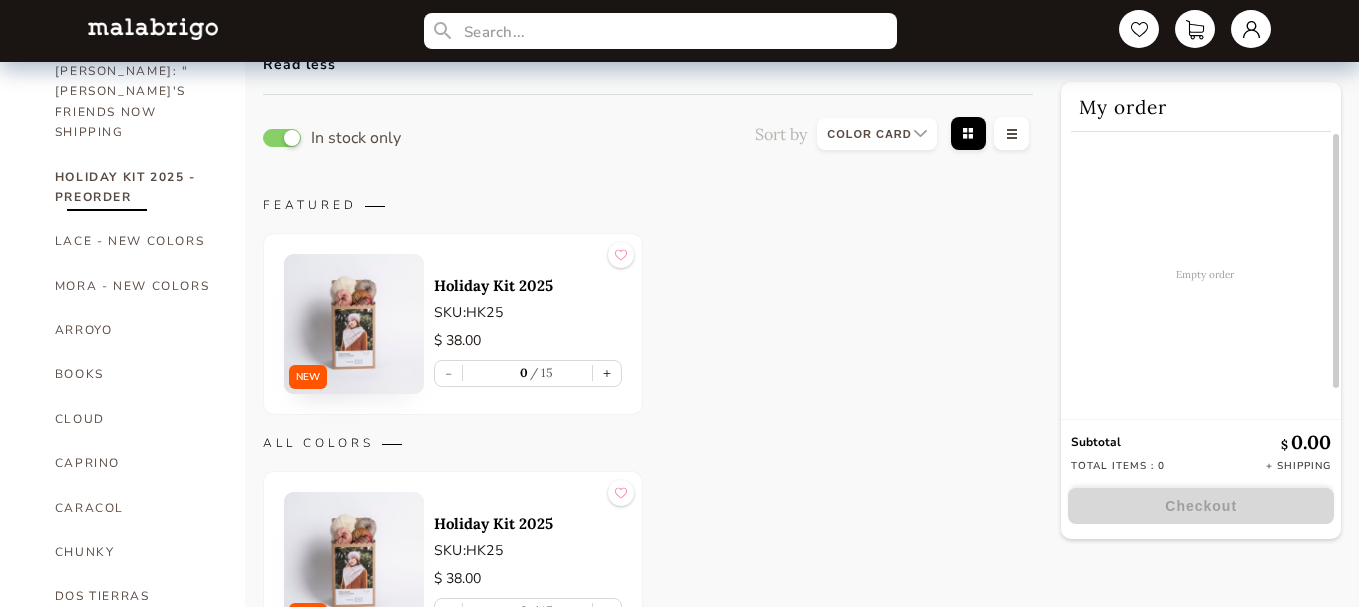 click at bounding box center (354, 324) 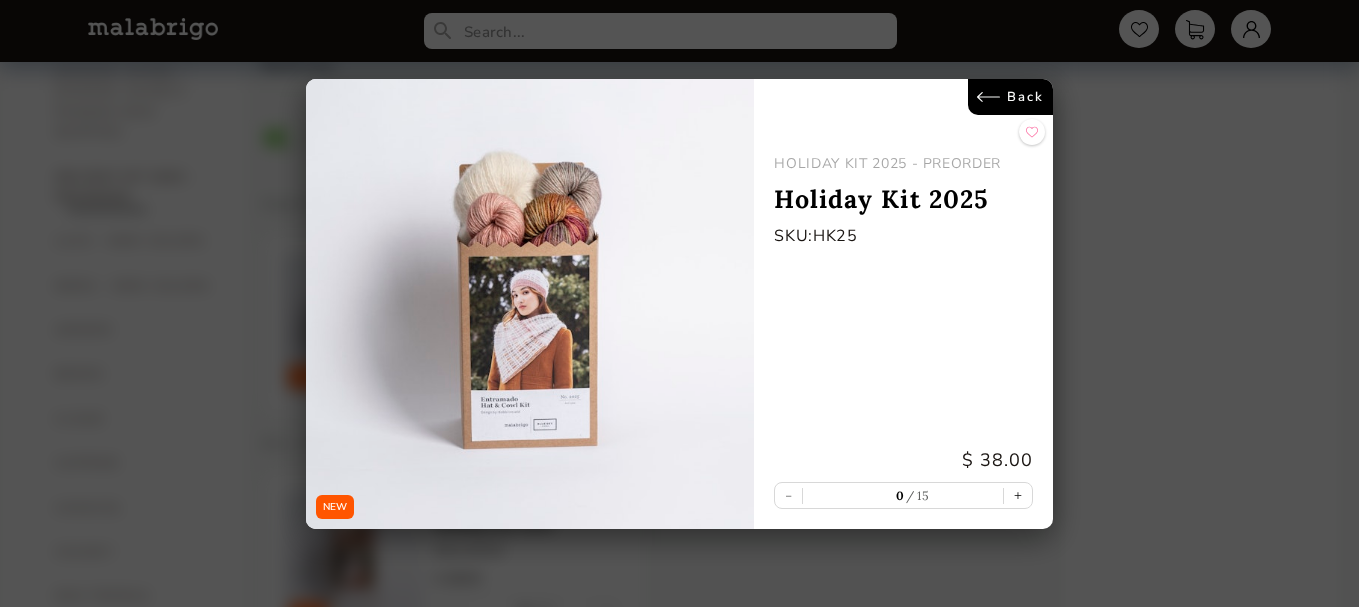 click on "NEW Back HOLIDAY KIT 2025 - PREORDER Holiday Kit 2025 SKU:  HK25 $   38.00 - 0 15 +" at bounding box center [679, 303] 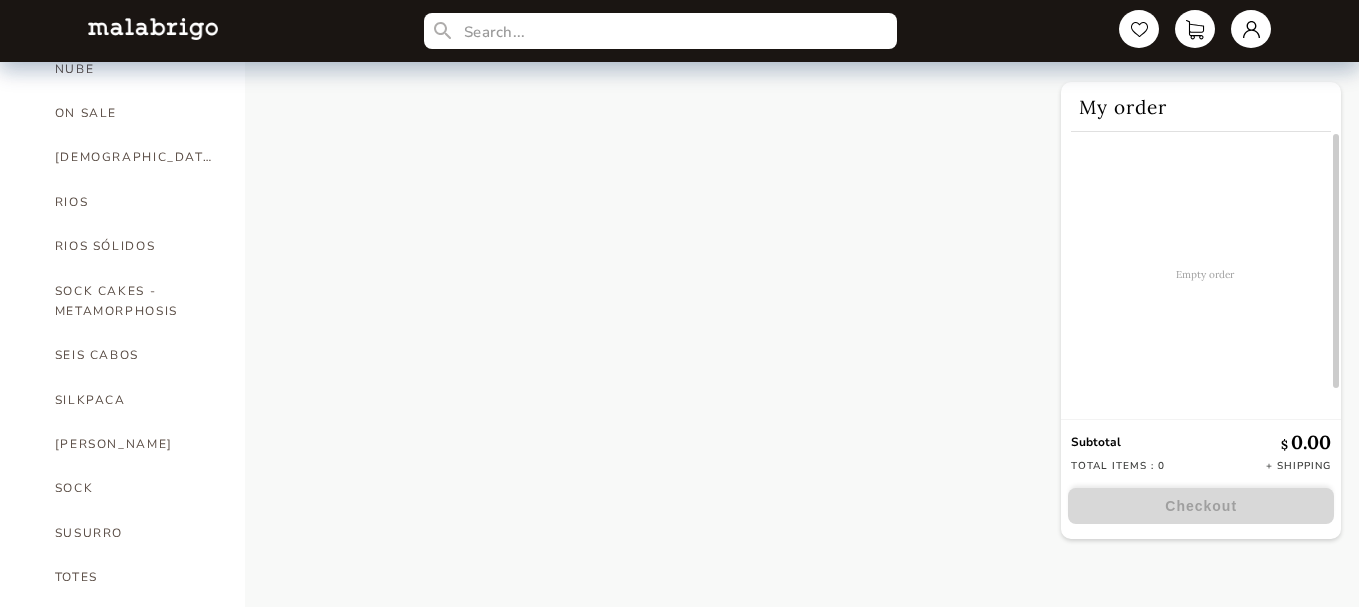 scroll, scrollTop: 1196, scrollLeft: 0, axis: vertical 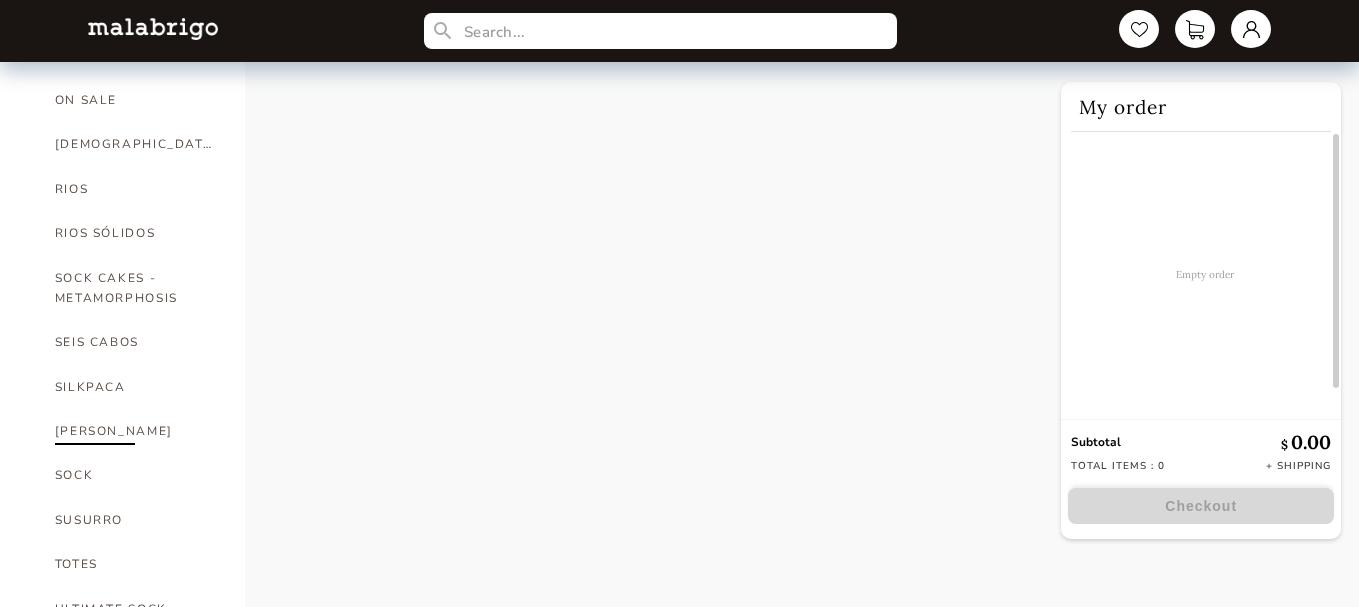 click on "[PERSON_NAME]" at bounding box center [135, 431] 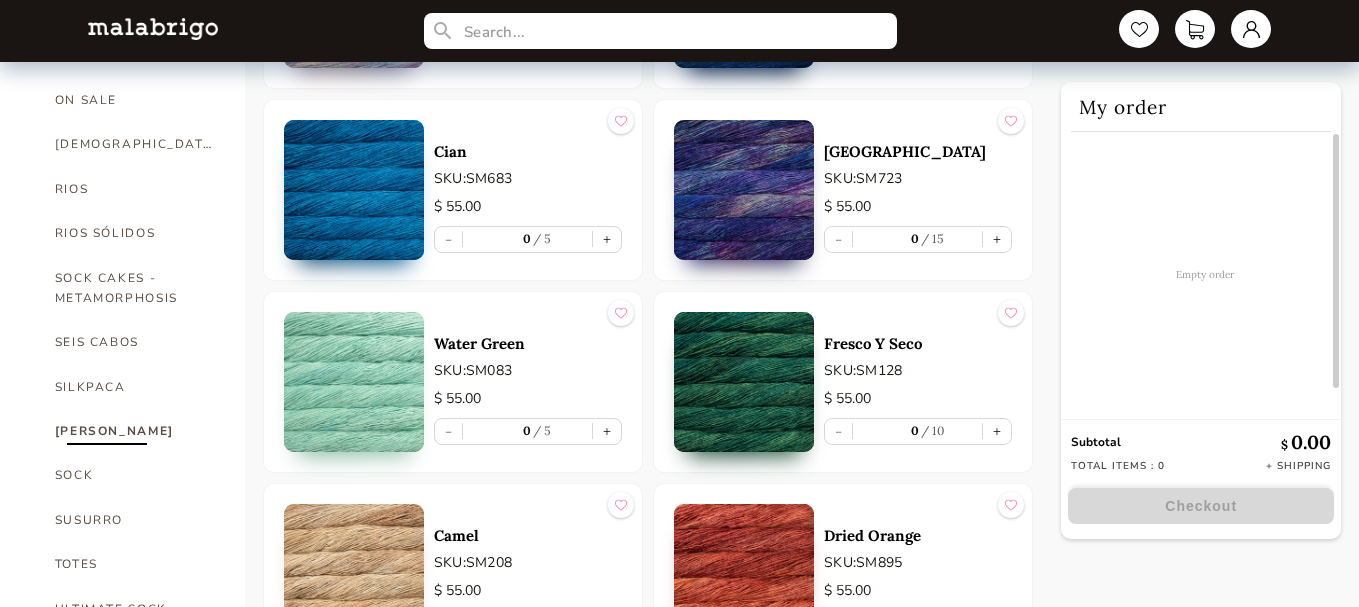 scroll, scrollTop: 665, scrollLeft: 0, axis: vertical 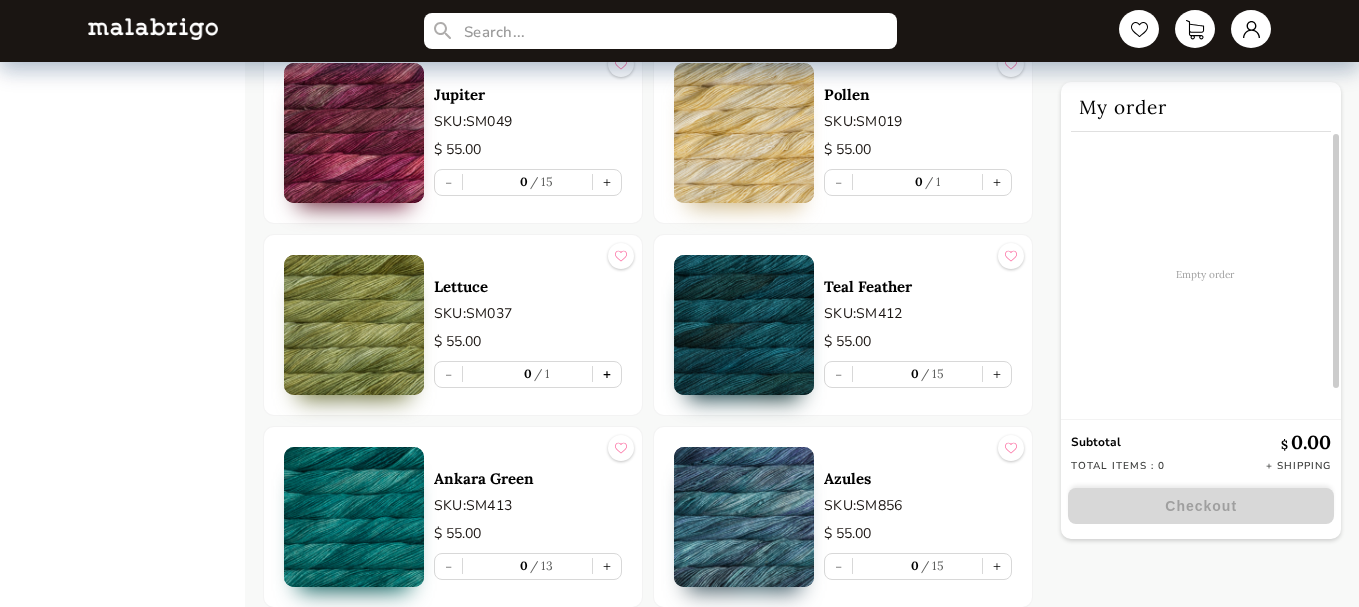 click on "+" at bounding box center [607, 374] 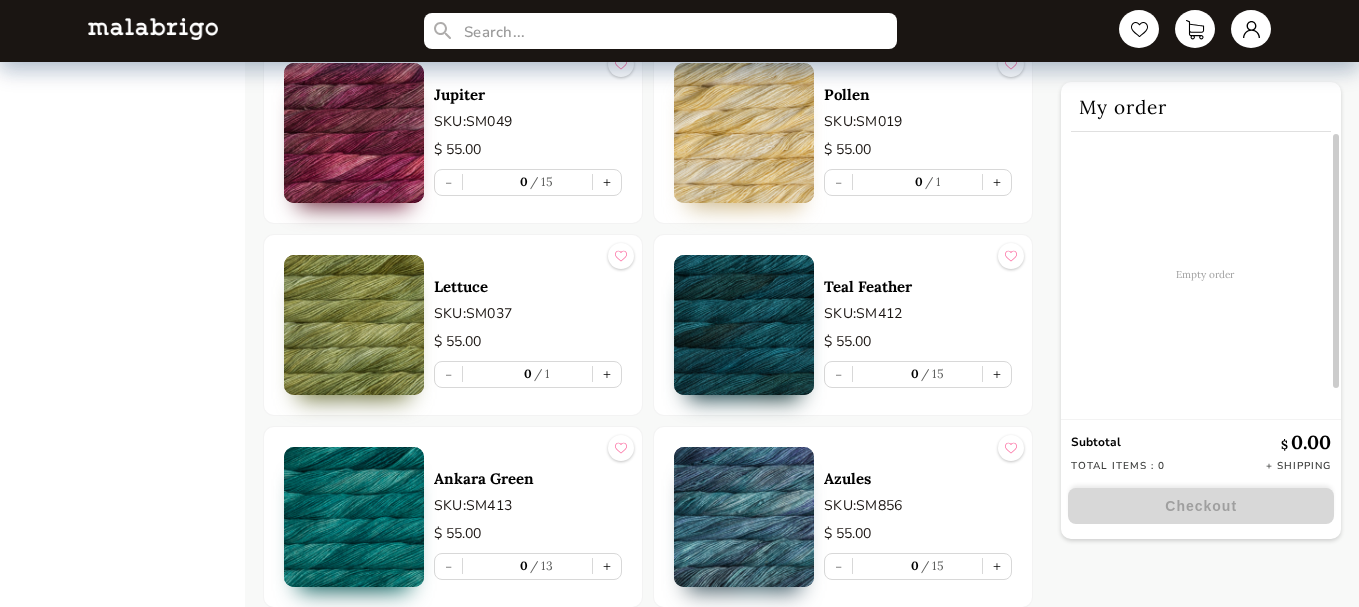 click on "- 0 1 +" at bounding box center [528, 374] 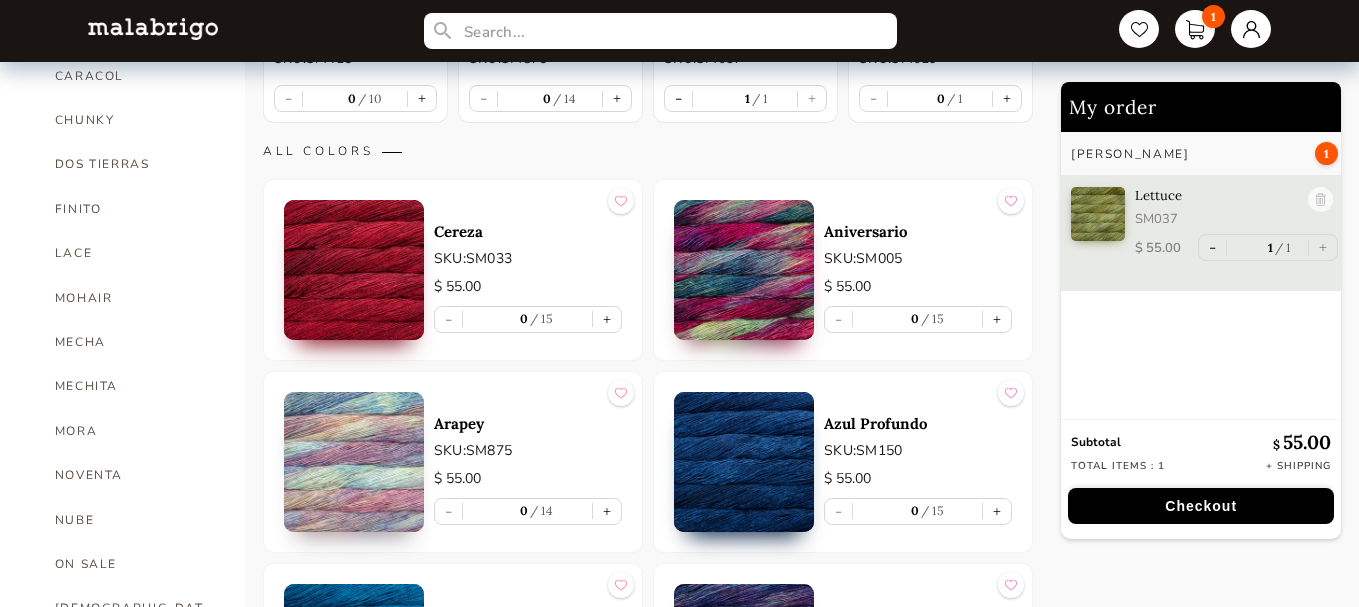 scroll, scrollTop: 741, scrollLeft: 0, axis: vertical 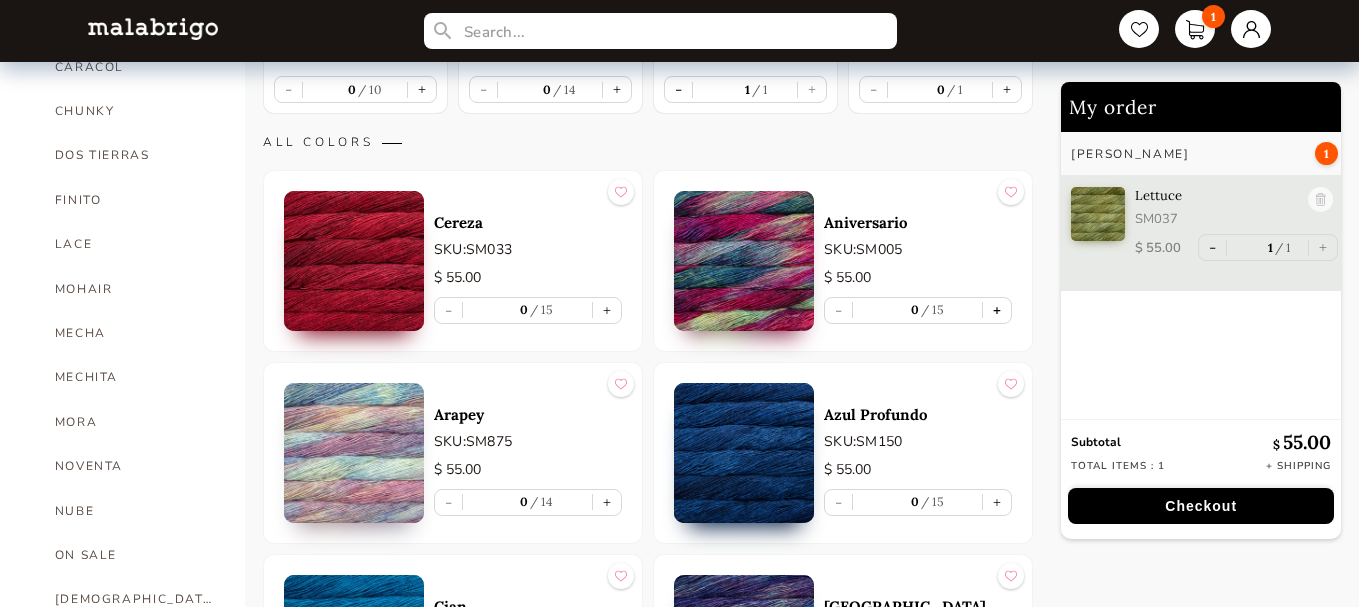 click on "+" at bounding box center (997, 310) 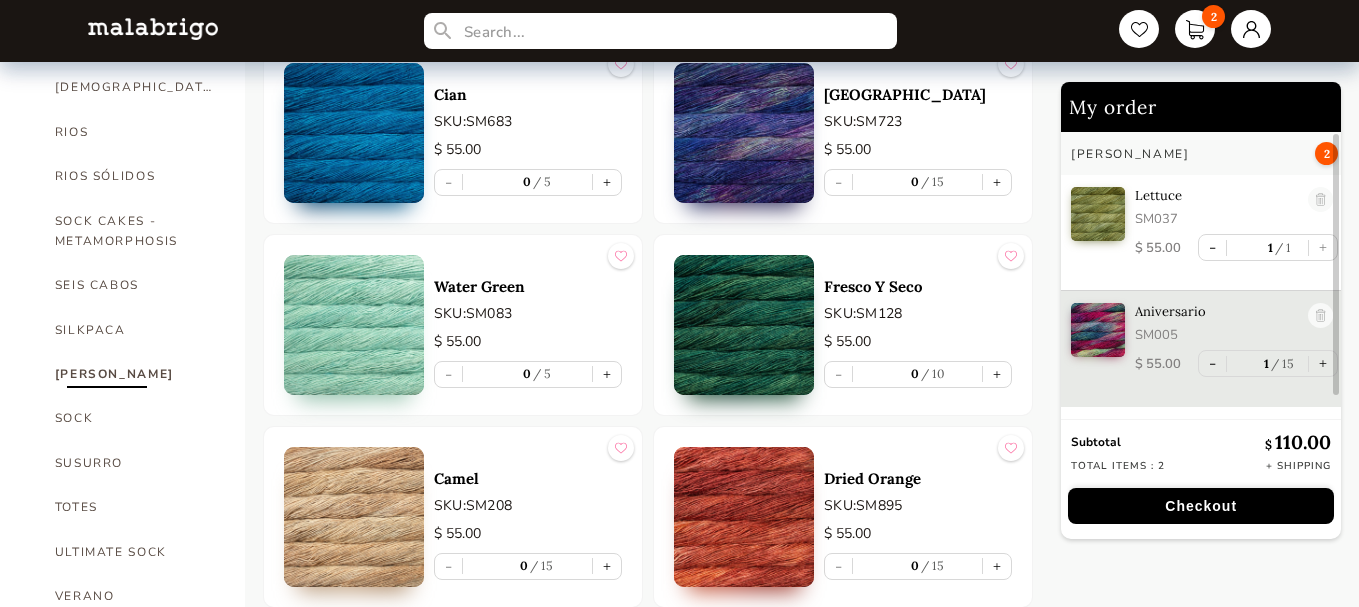 scroll, scrollTop: 1263, scrollLeft: 0, axis: vertical 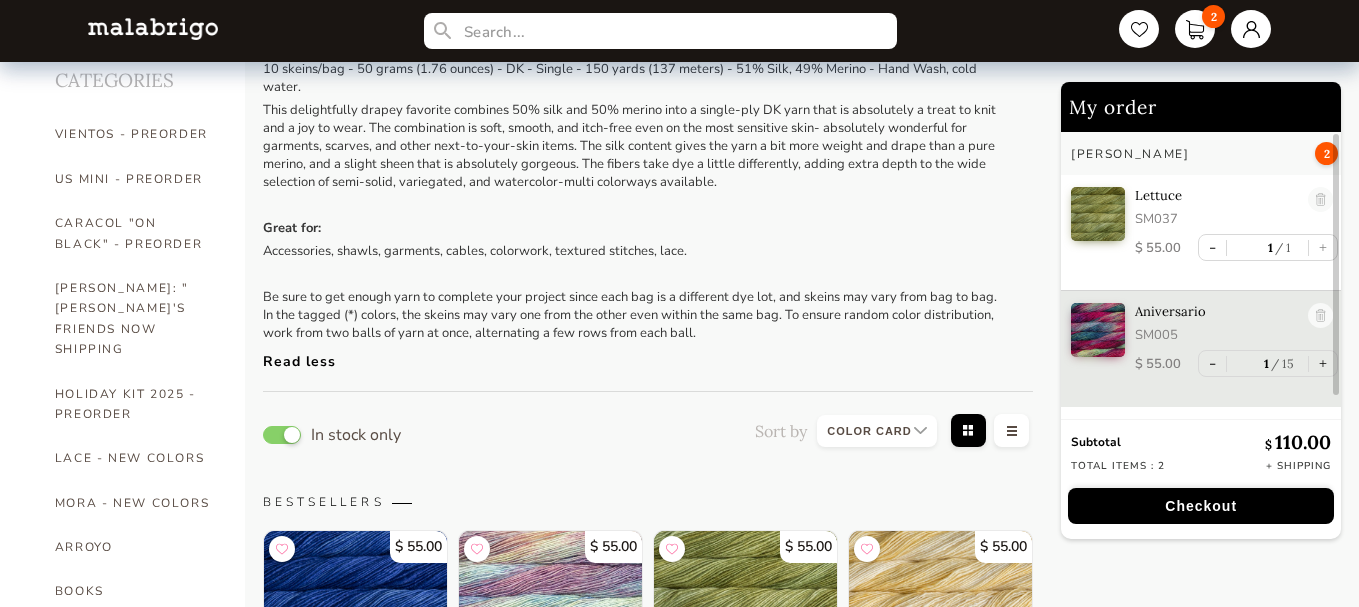 click at bounding box center (877, 431) 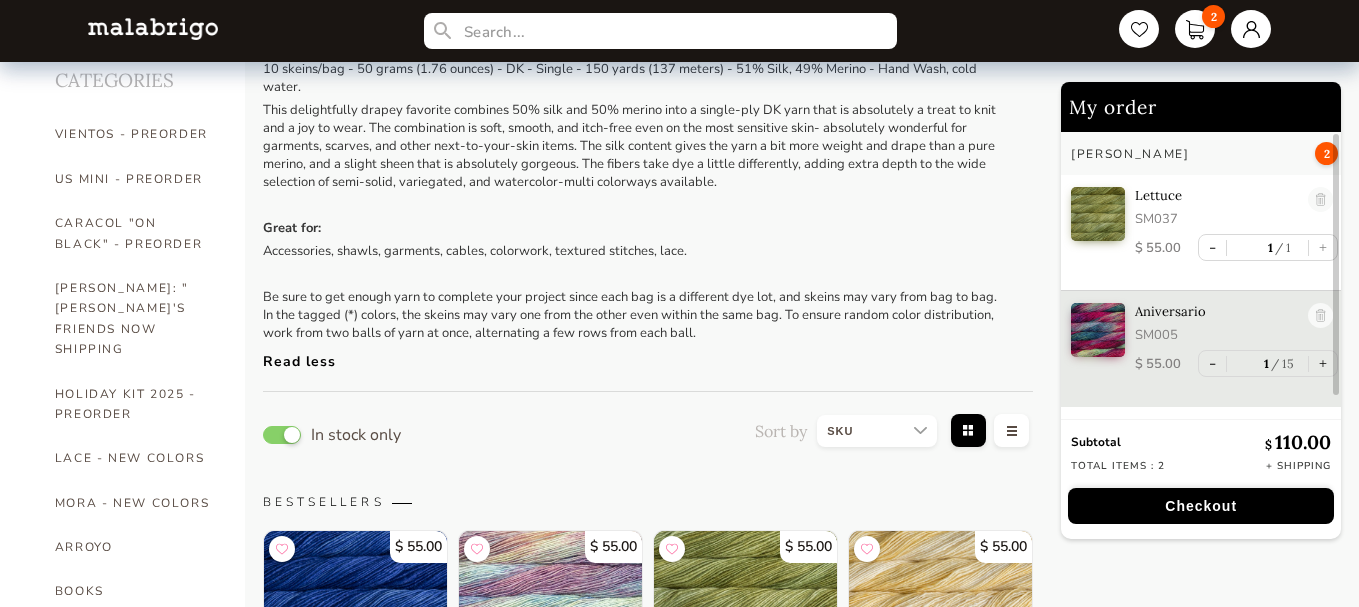 click at bounding box center (877, 431) 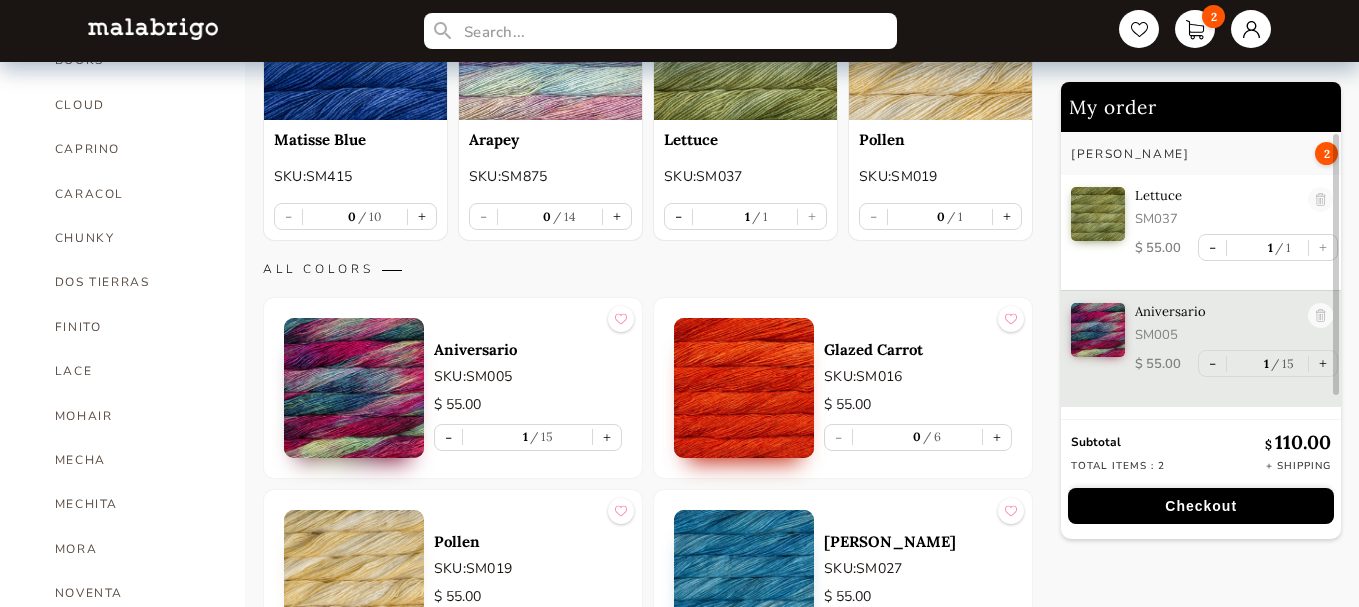 scroll, scrollTop: 1145, scrollLeft: 0, axis: vertical 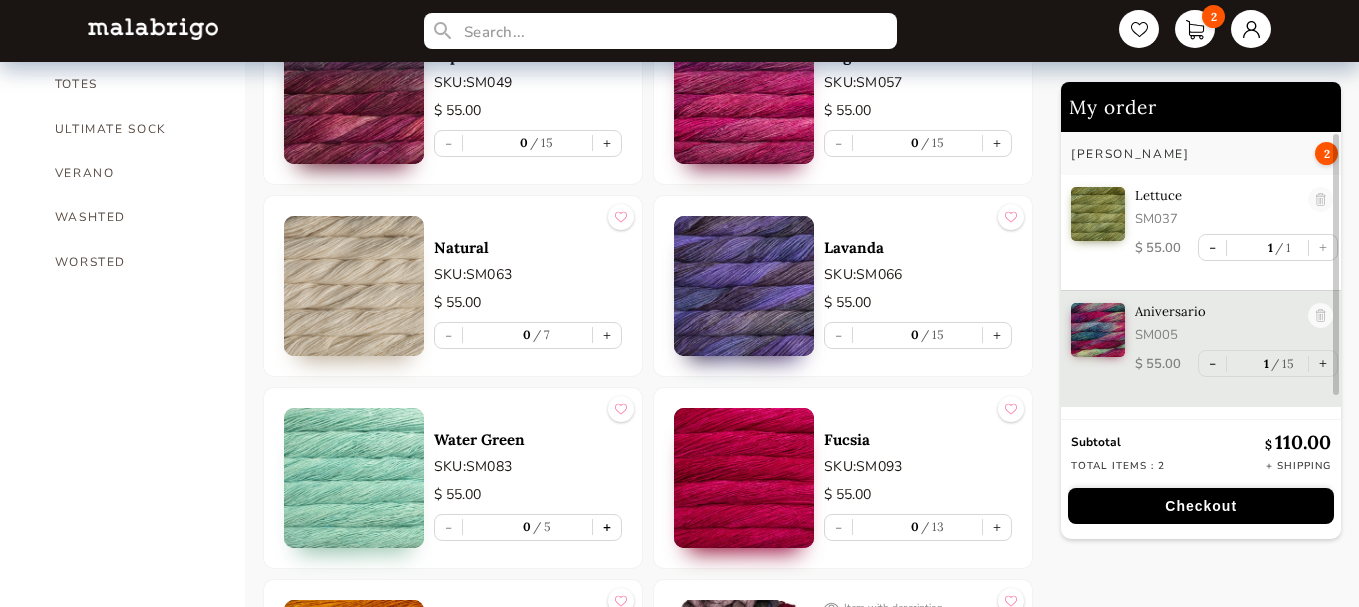 click on "+" at bounding box center (607, 527) 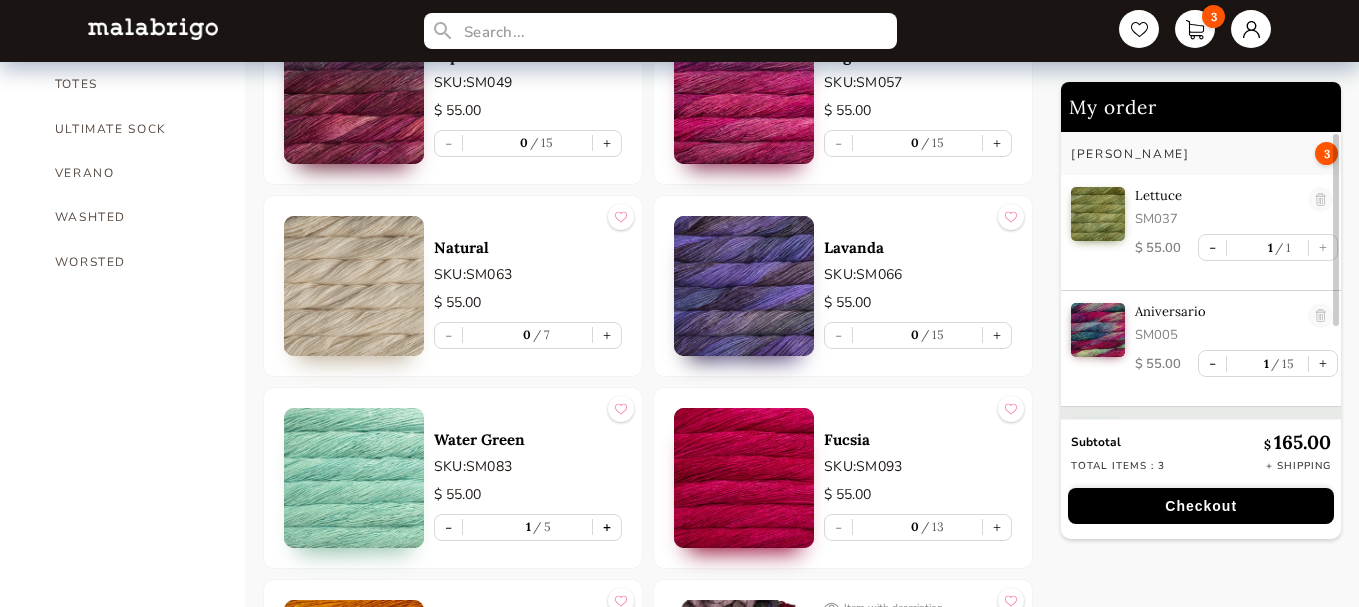 type on "1" 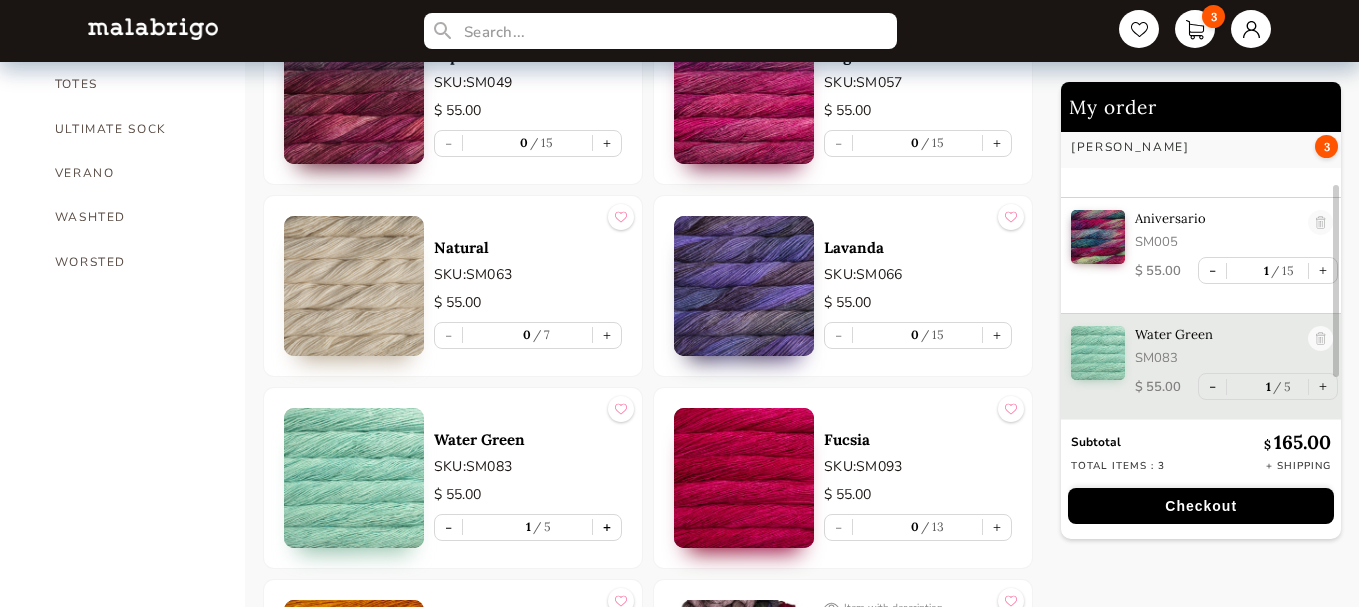 scroll, scrollTop: 90, scrollLeft: 0, axis: vertical 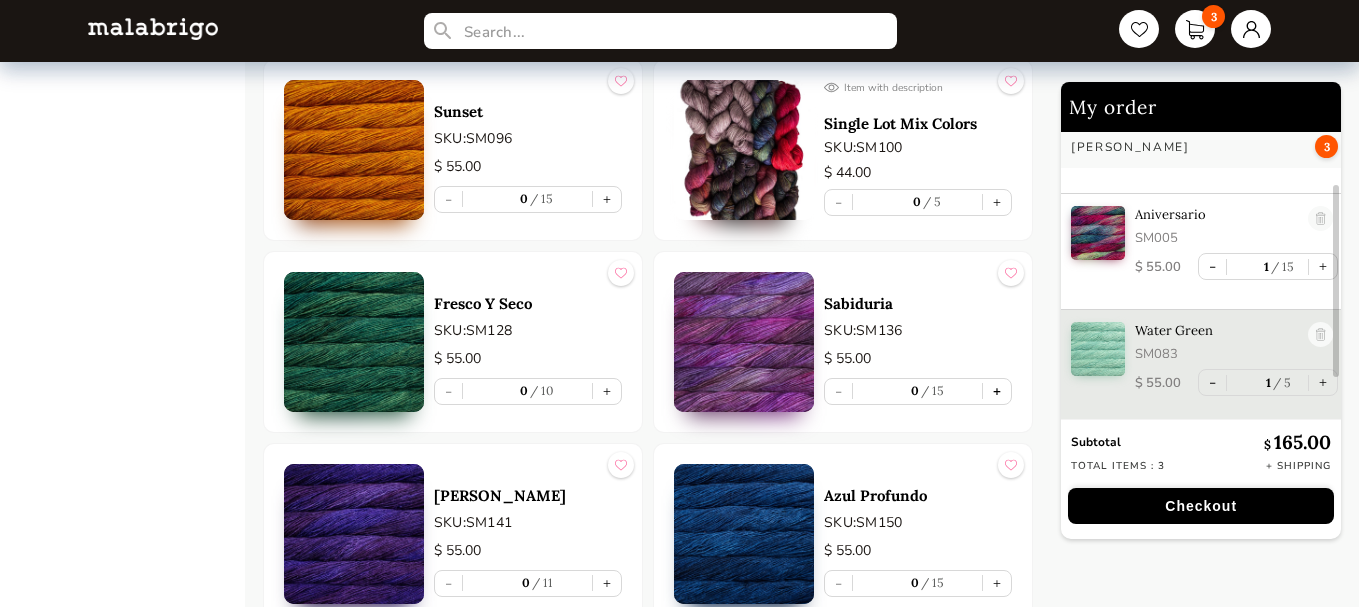 click on "+" at bounding box center (997, 391) 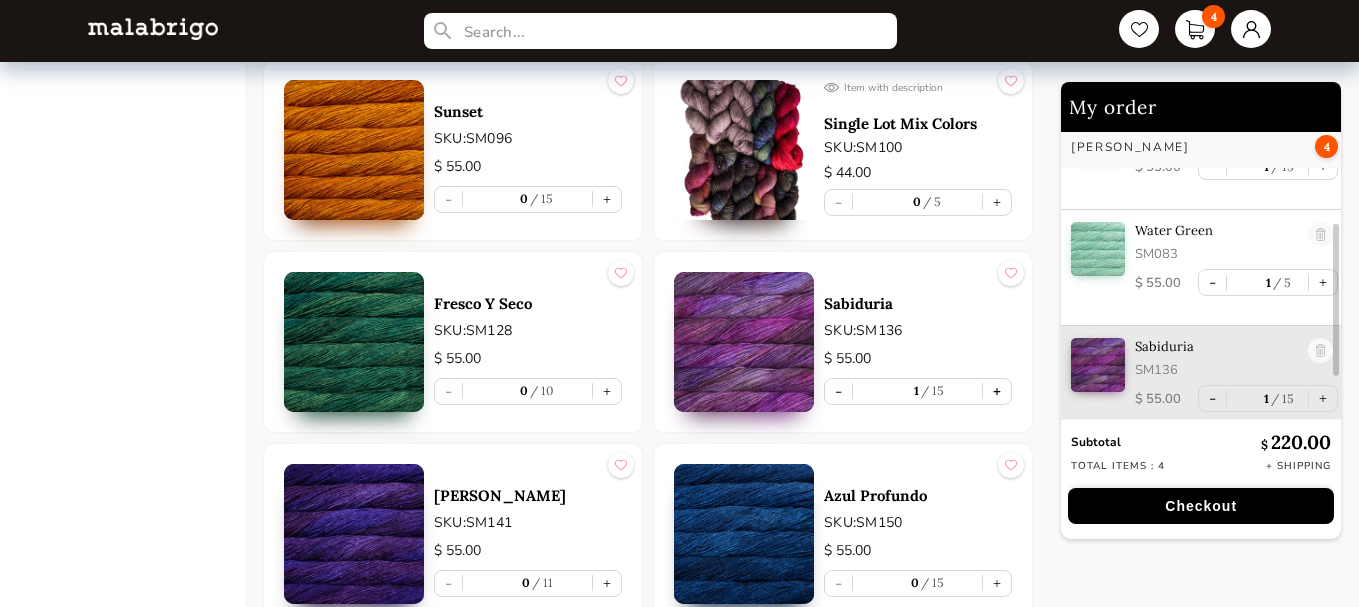 scroll, scrollTop: 208, scrollLeft: 0, axis: vertical 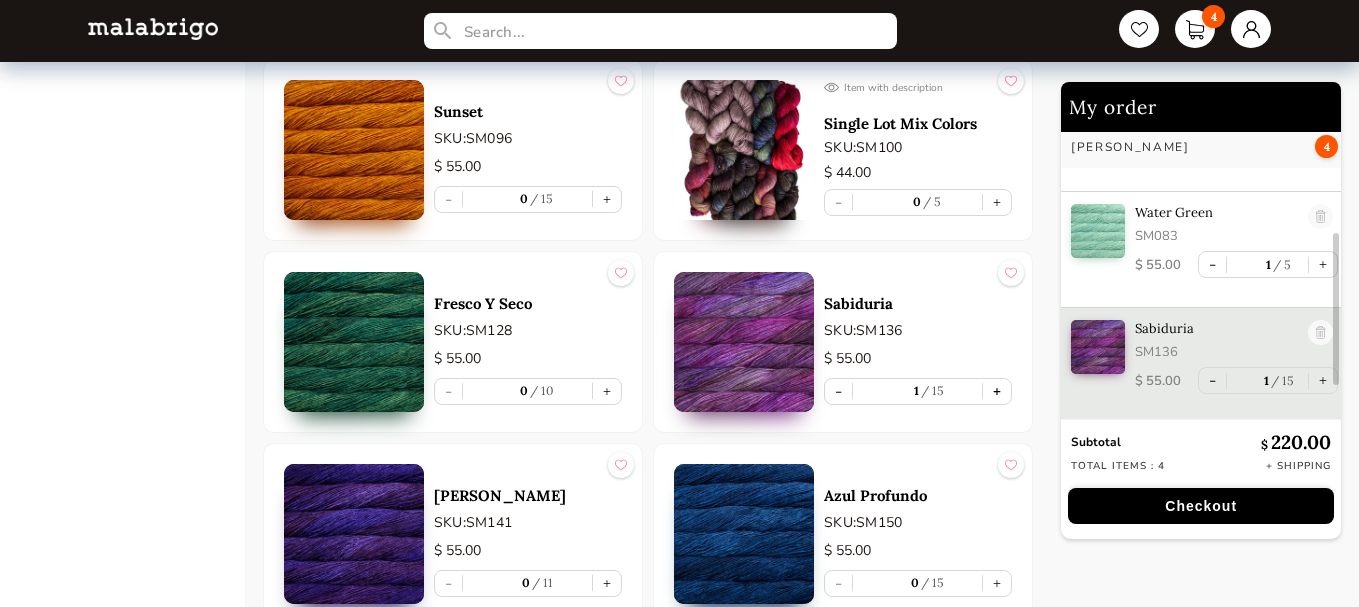 click on "+" at bounding box center [997, 391] 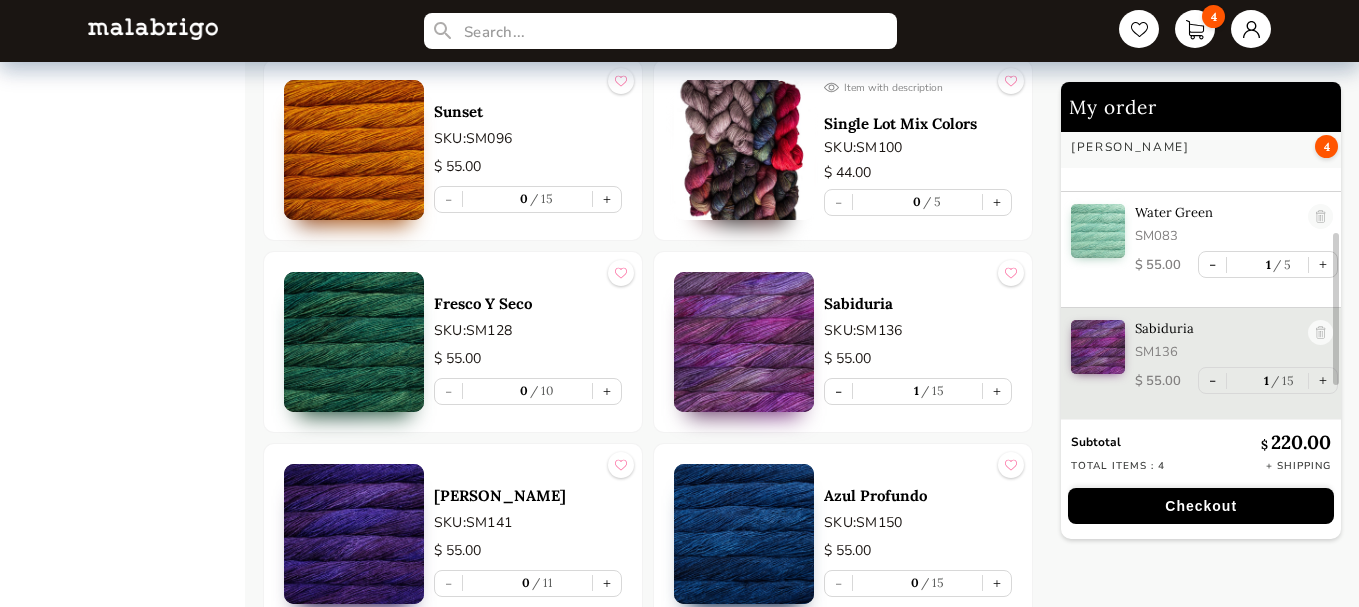 type on "2" 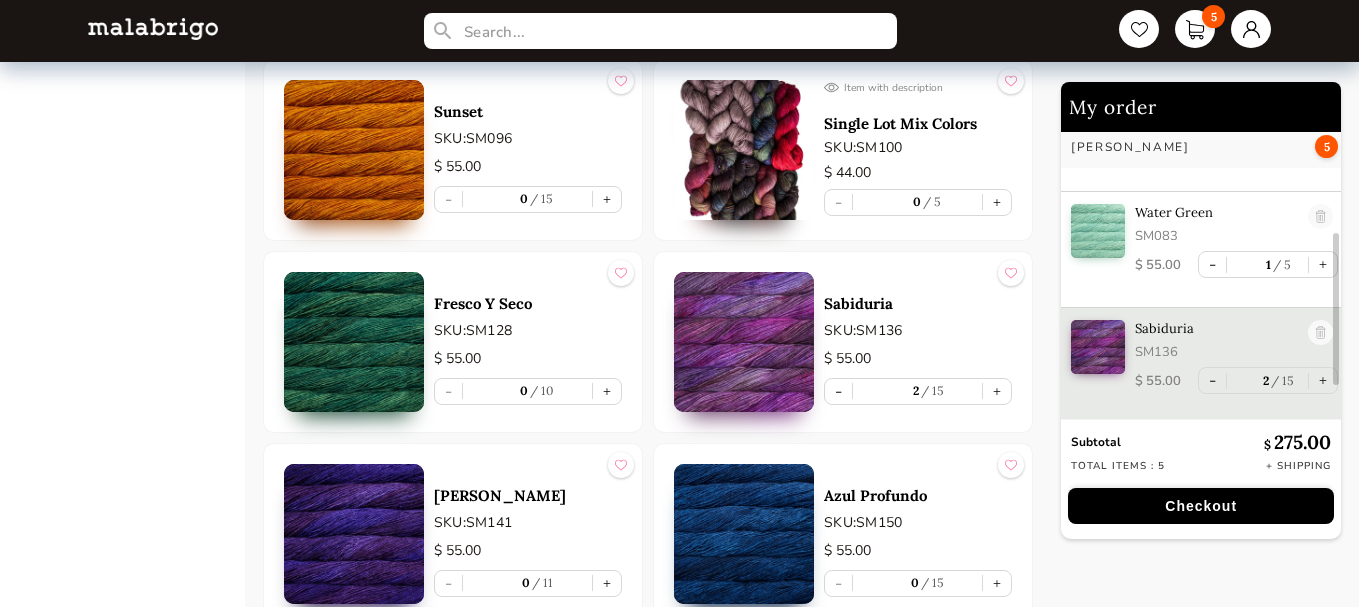 scroll, scrollTop: 213, scrollLeft: 0, axis: vertical 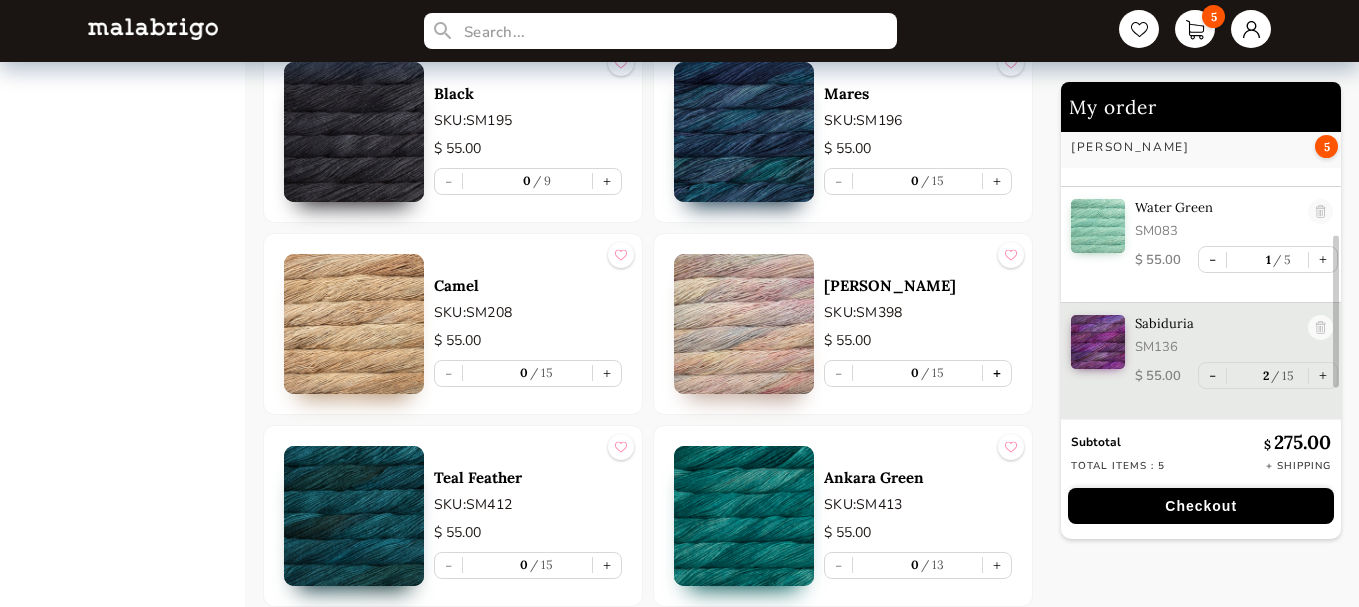 click on "+" at bounding box center [997, 373] 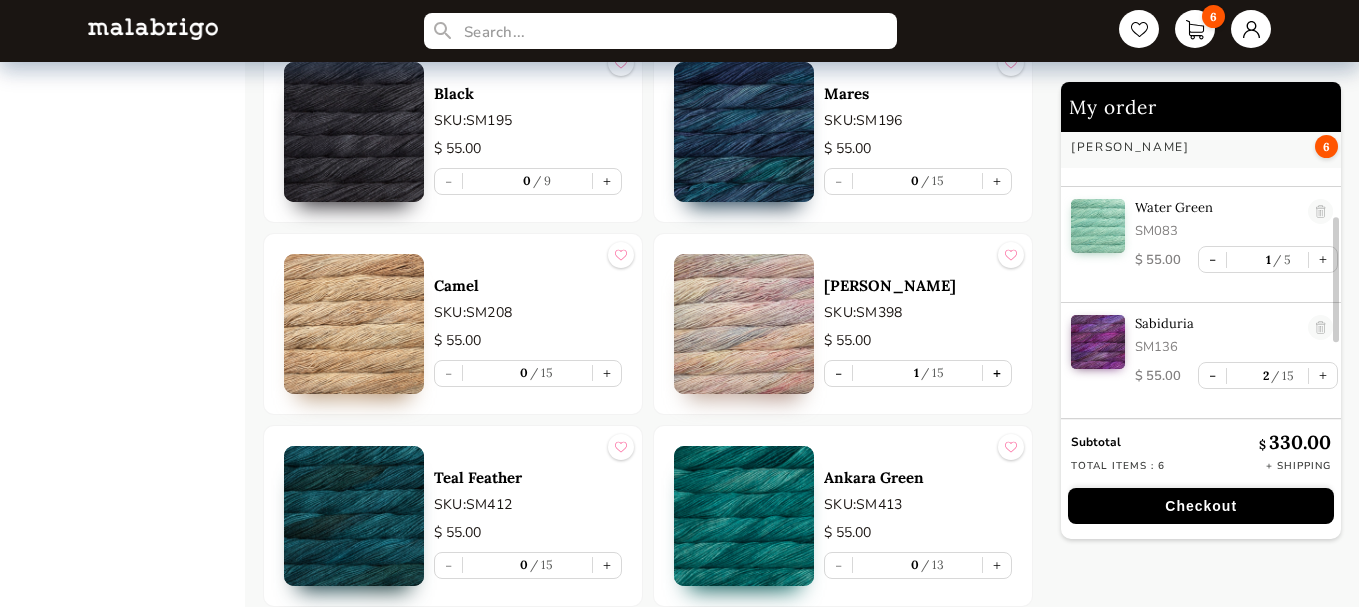 scroll, scrollTop: 312, scrollLeft: 0, axis: vertical 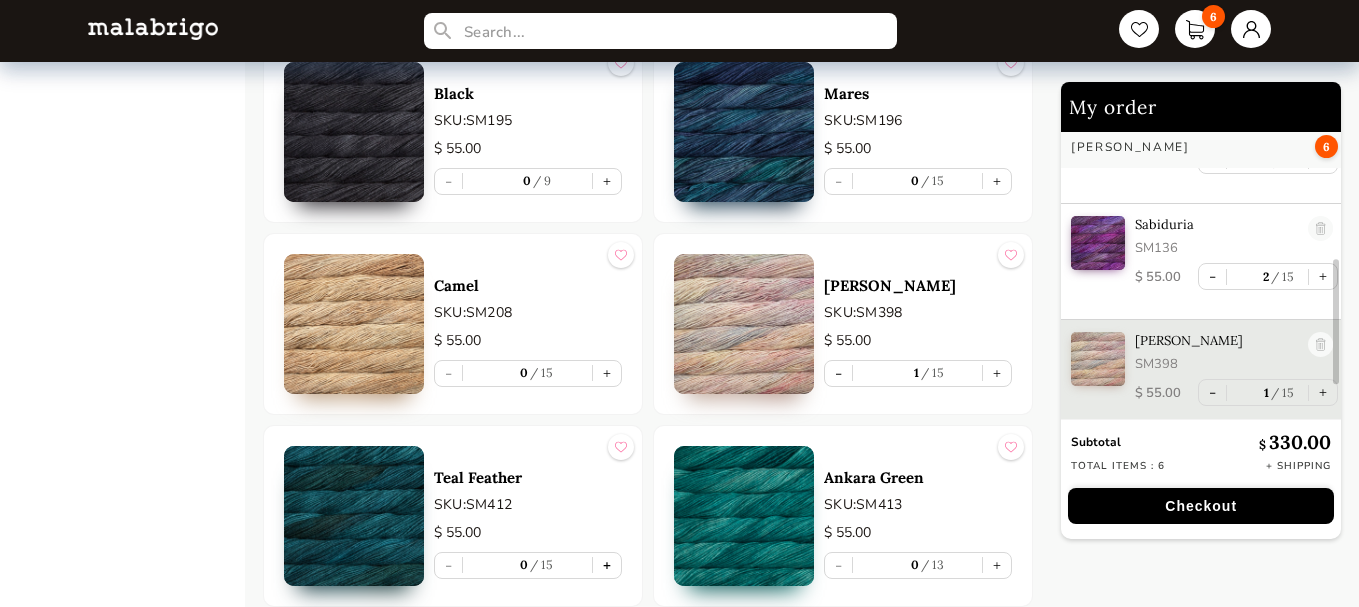 click on "+" at bounding box center [607, 565] 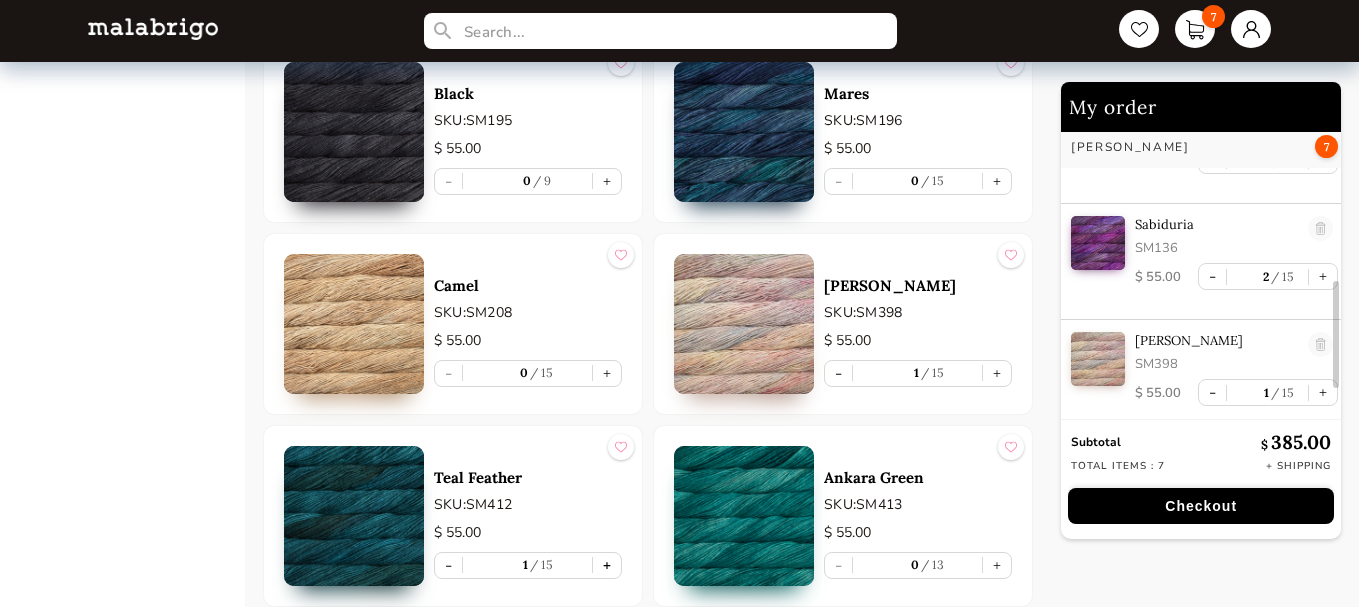 scroll, scrollTop: 428, scrollLeft: 0, axis: vertical 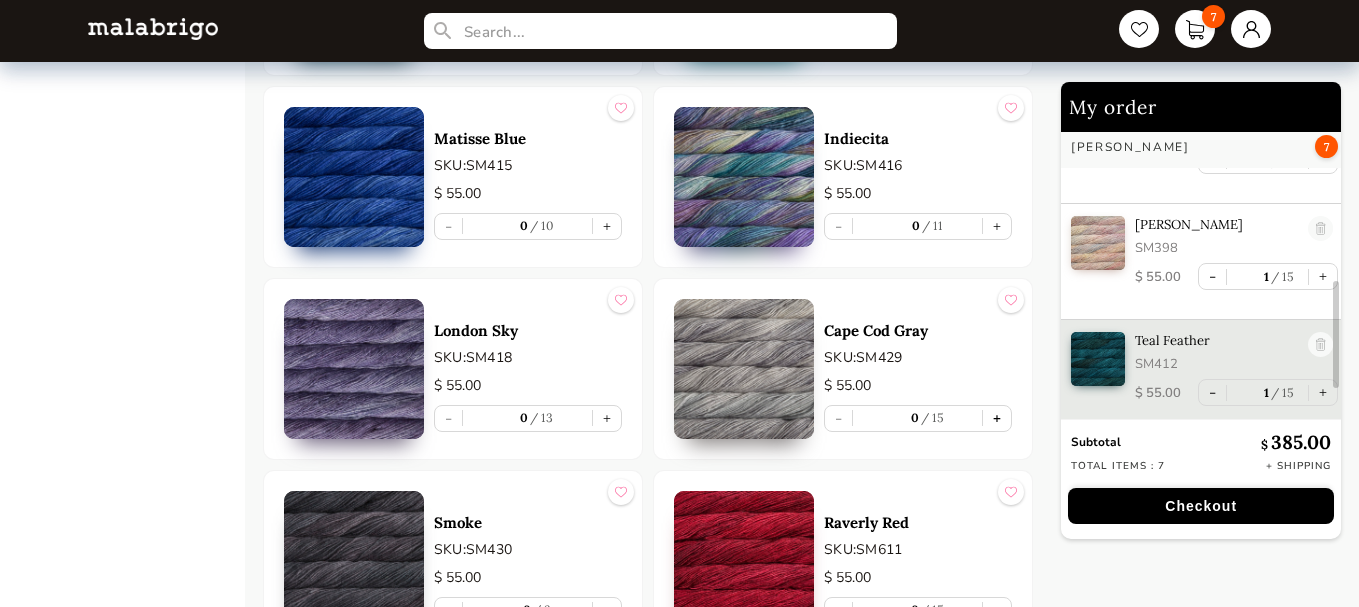 click on "+" at bounding box center [997, 418] 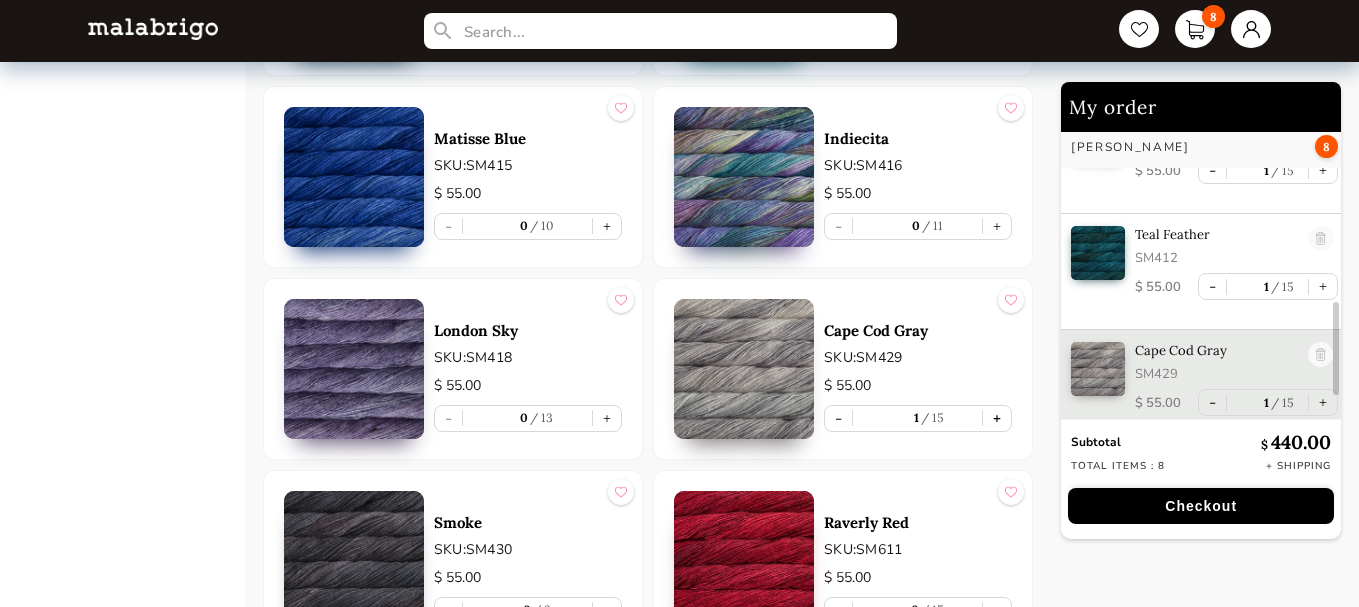 scroll, scrollTop: 557, scrollLeft: 0, axis: vertical 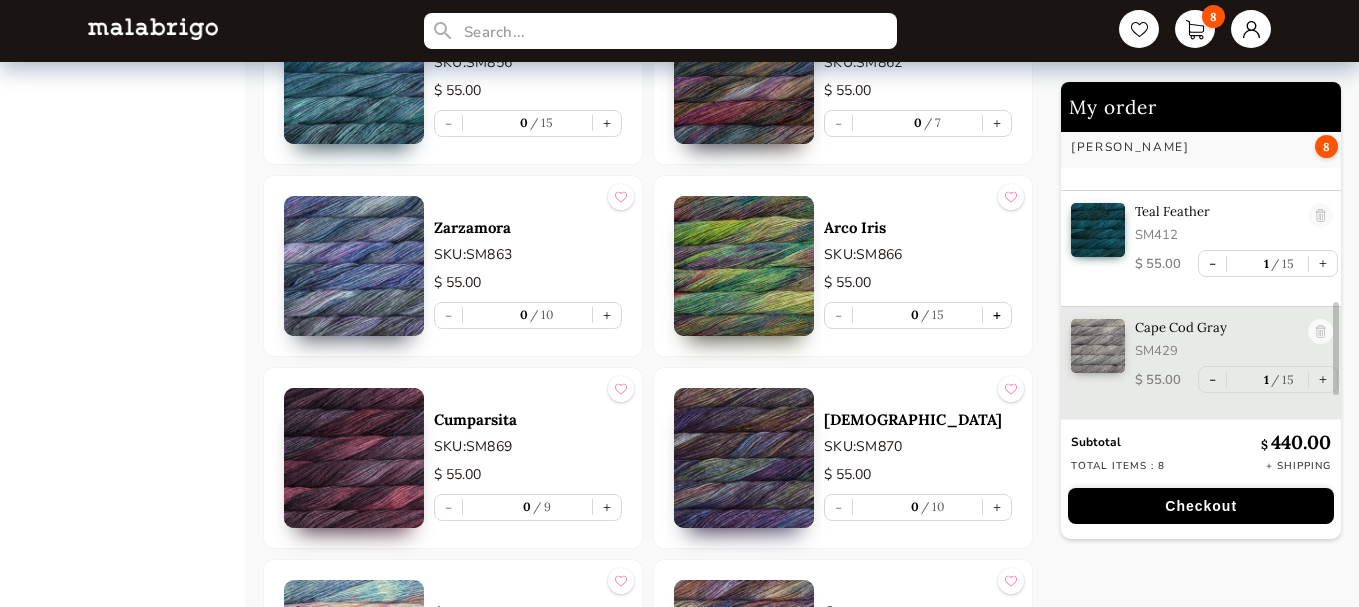 click on "+" at bounding box center [997, 315] 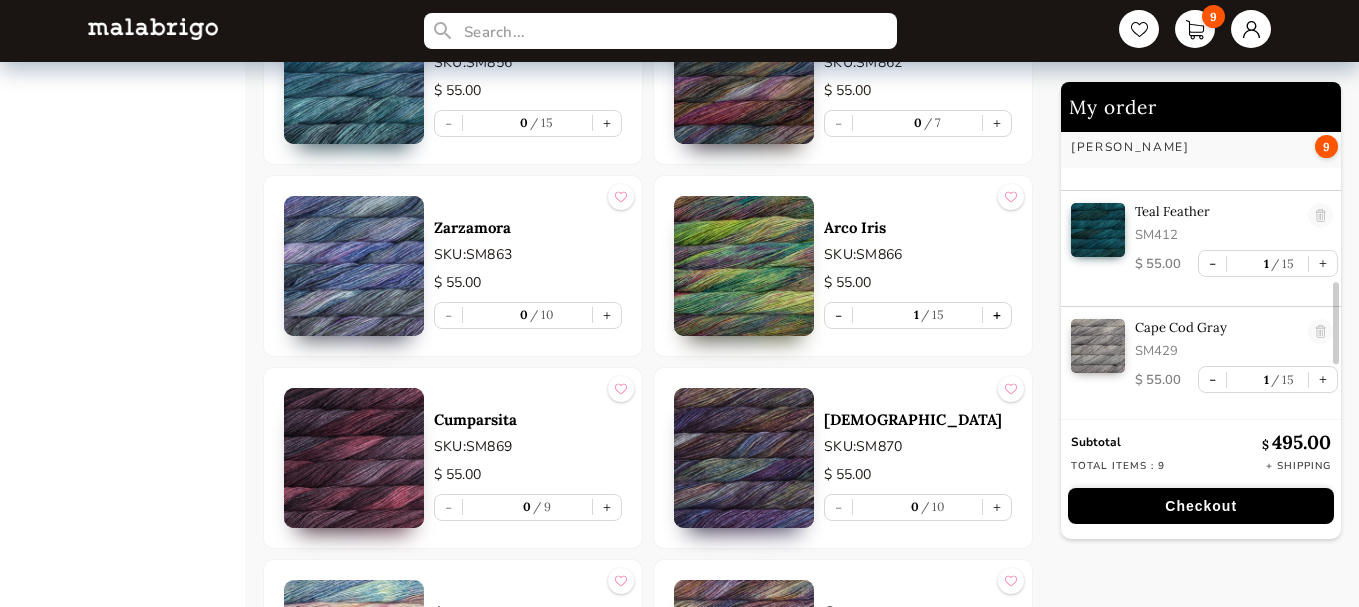 scroll, scrollTop: 660, scrollLeft: 0, axis: vertical 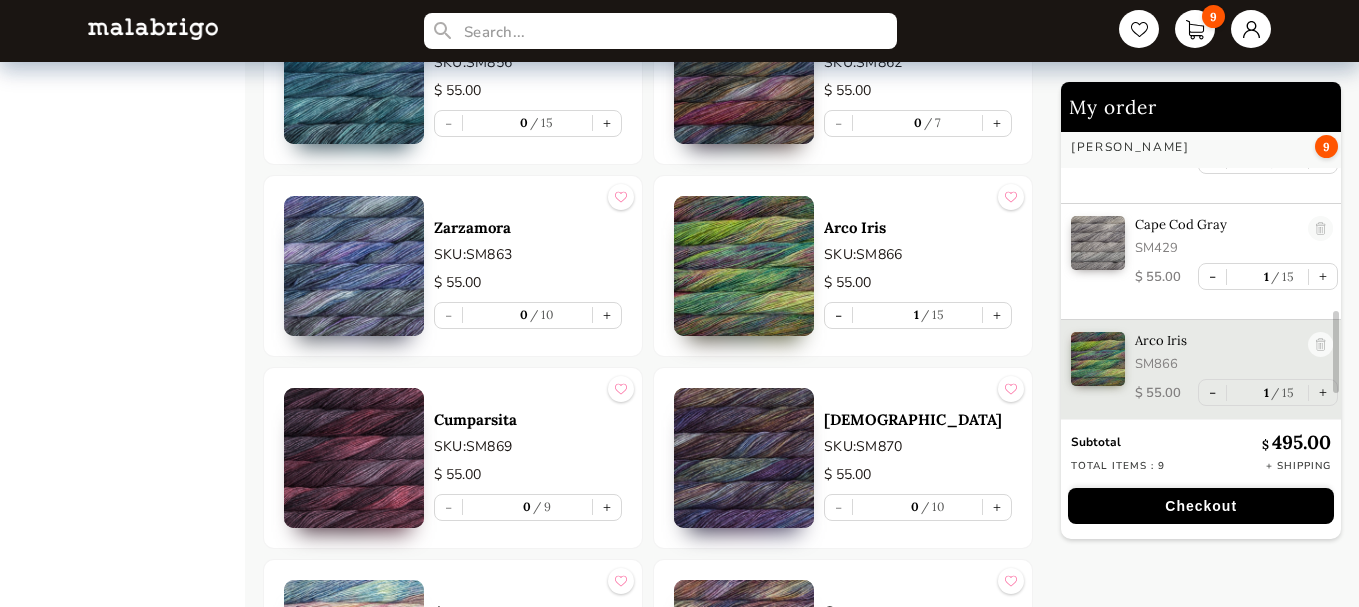 click on "Checkout" at bounding box center (1201, 506) 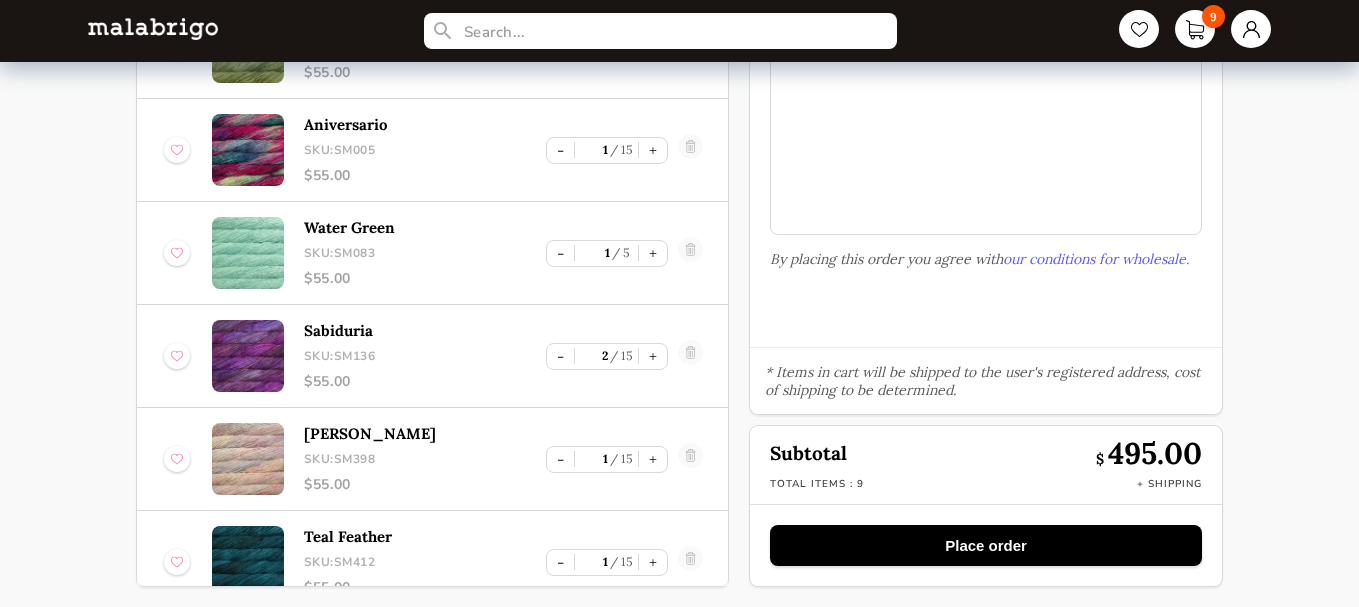 scroll, scrollTop: 213, scrollLeft: 0, axis: vertical 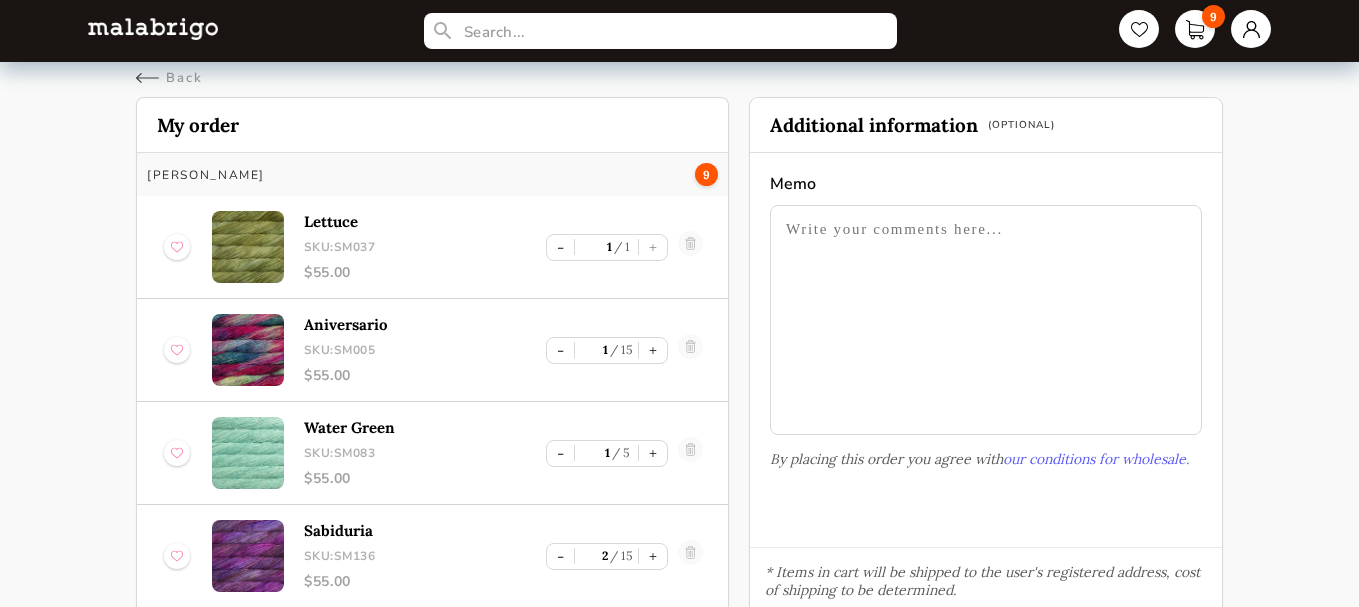 click at bounding box center (986, 320) 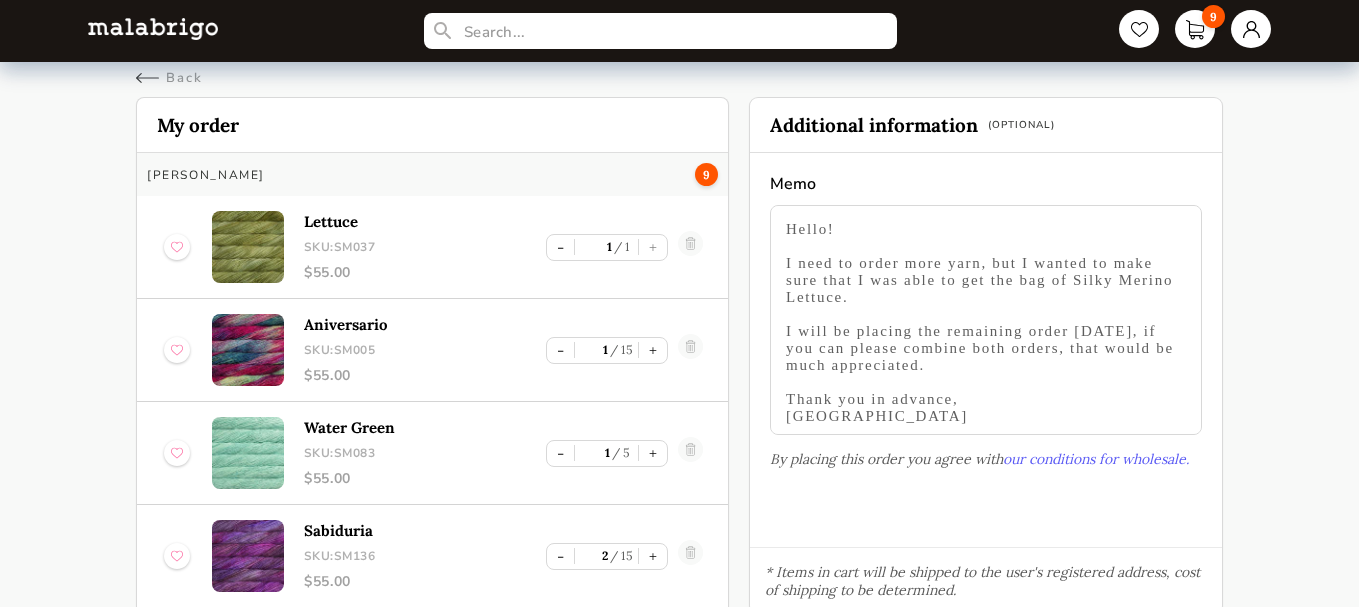 scroll, scrollTop: 7, scrollLeft: 0, axis: vertical 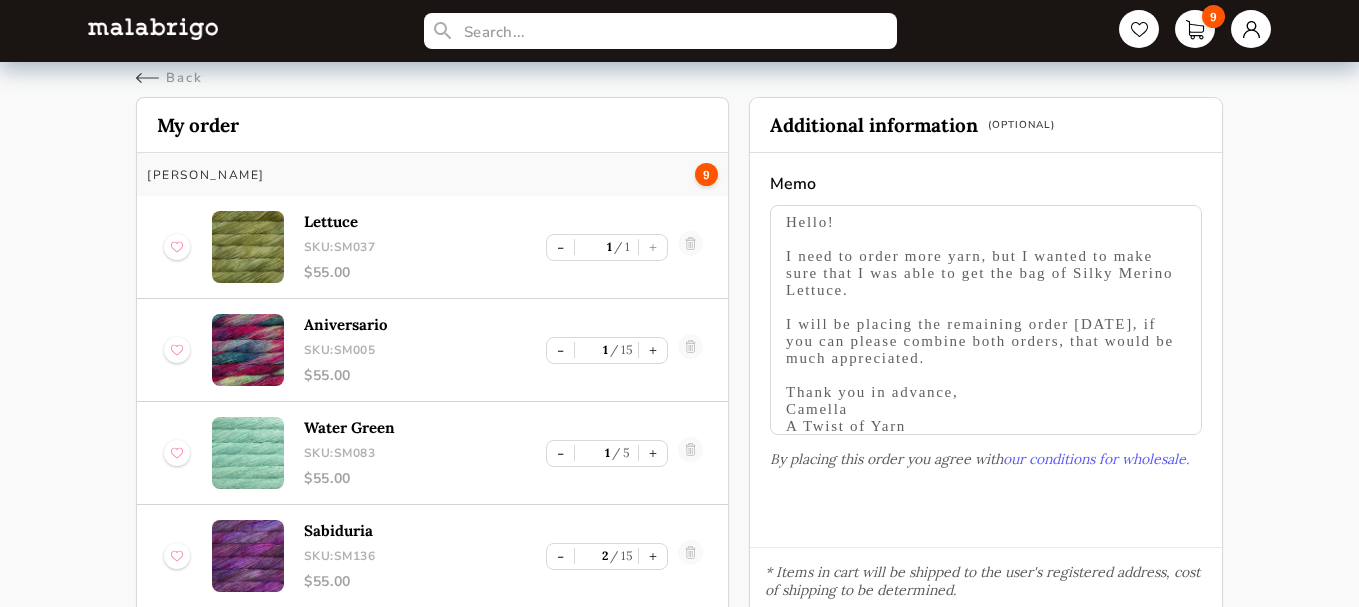click on "Hello!
I need to order more yarn, but I wanted to make sure that I was able to get the bag of Silky Merino Lettuce.
I will be placing the remaining order [DATE], if you can please combine both orders, that would be much appreciated.
Thank you in advance,
Camella
A Twist of Yarn" at bounding box center (986, 320) 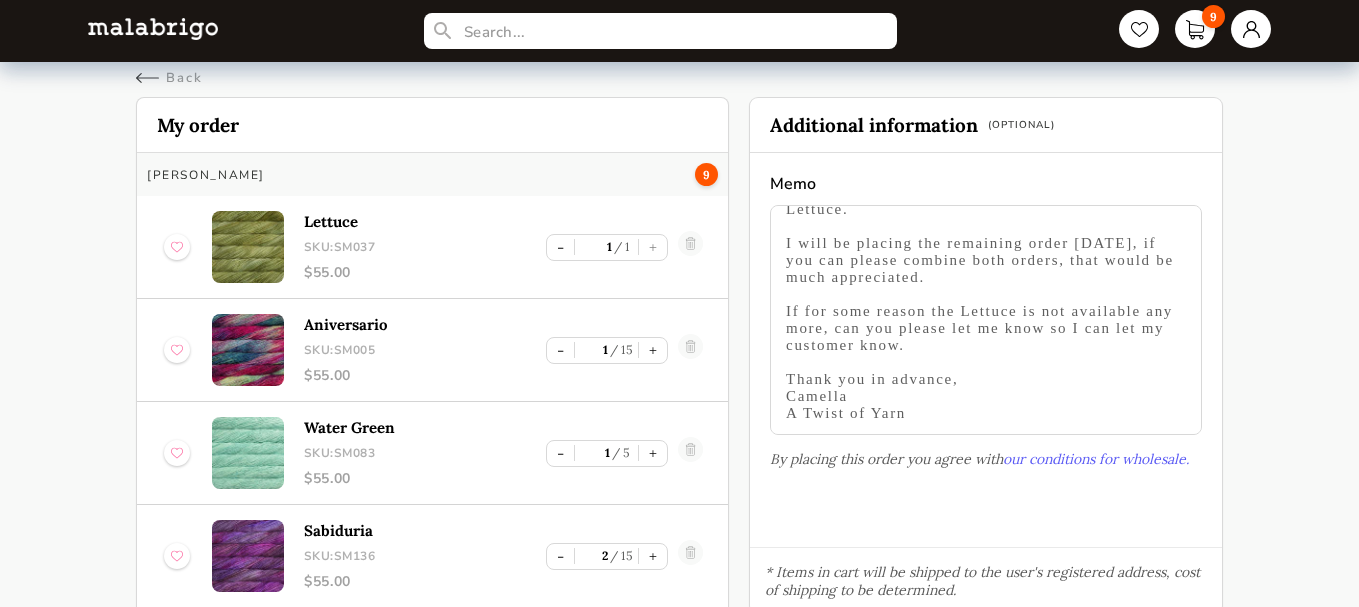 scroll, scrollTop: 91, scrollLeft: 0, axis: vertical 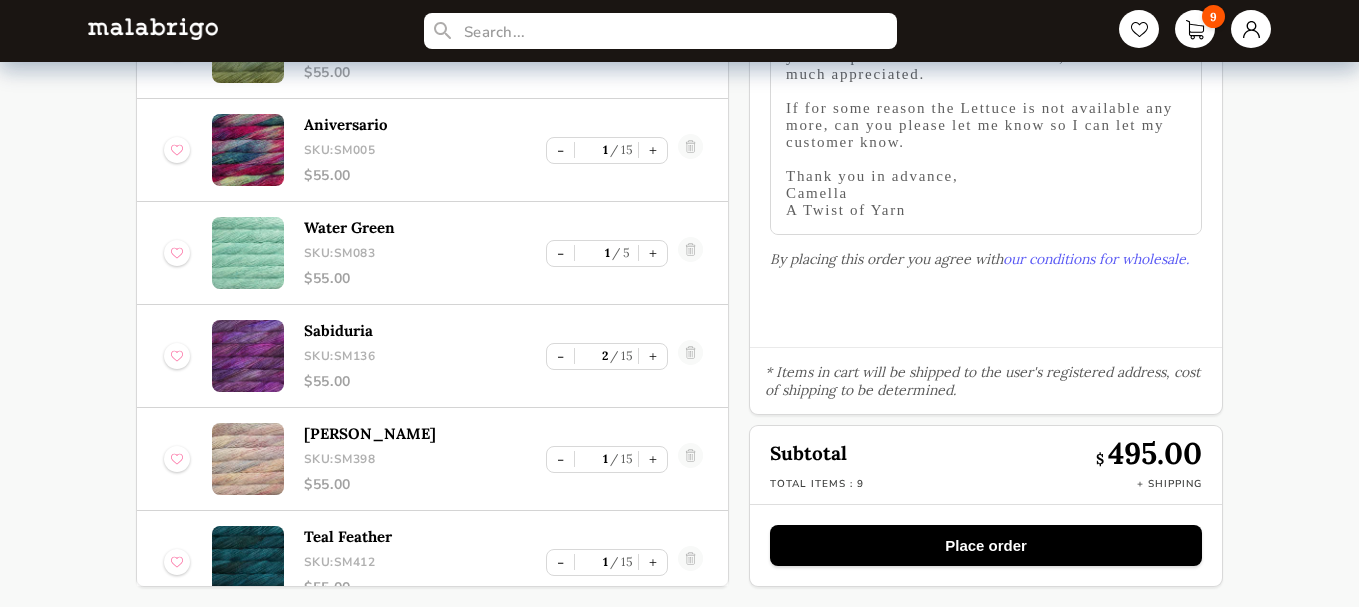 type on "Hello!
I need to order more yarn, but I wanted to make sure that I was able to get the bag of Silky Merino Lettuce.
I will be placing the remaining order [DATE], if you can please combine both orders, that would be much appreciated.
If for some reason the Lettuce is not available any more, can you please let me know so I can let my customer know.
Thank you in advance,
Camella
A Twist of Yarn" 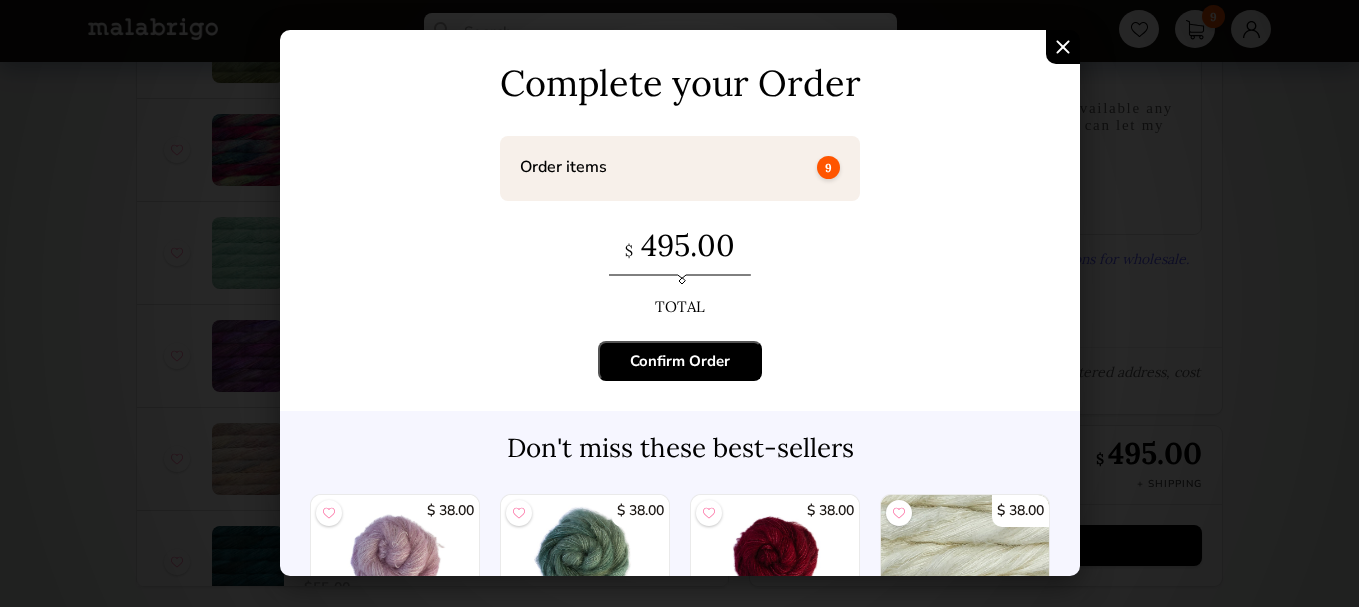 click on "Confirm Order" at bounding box center (680, 361) 